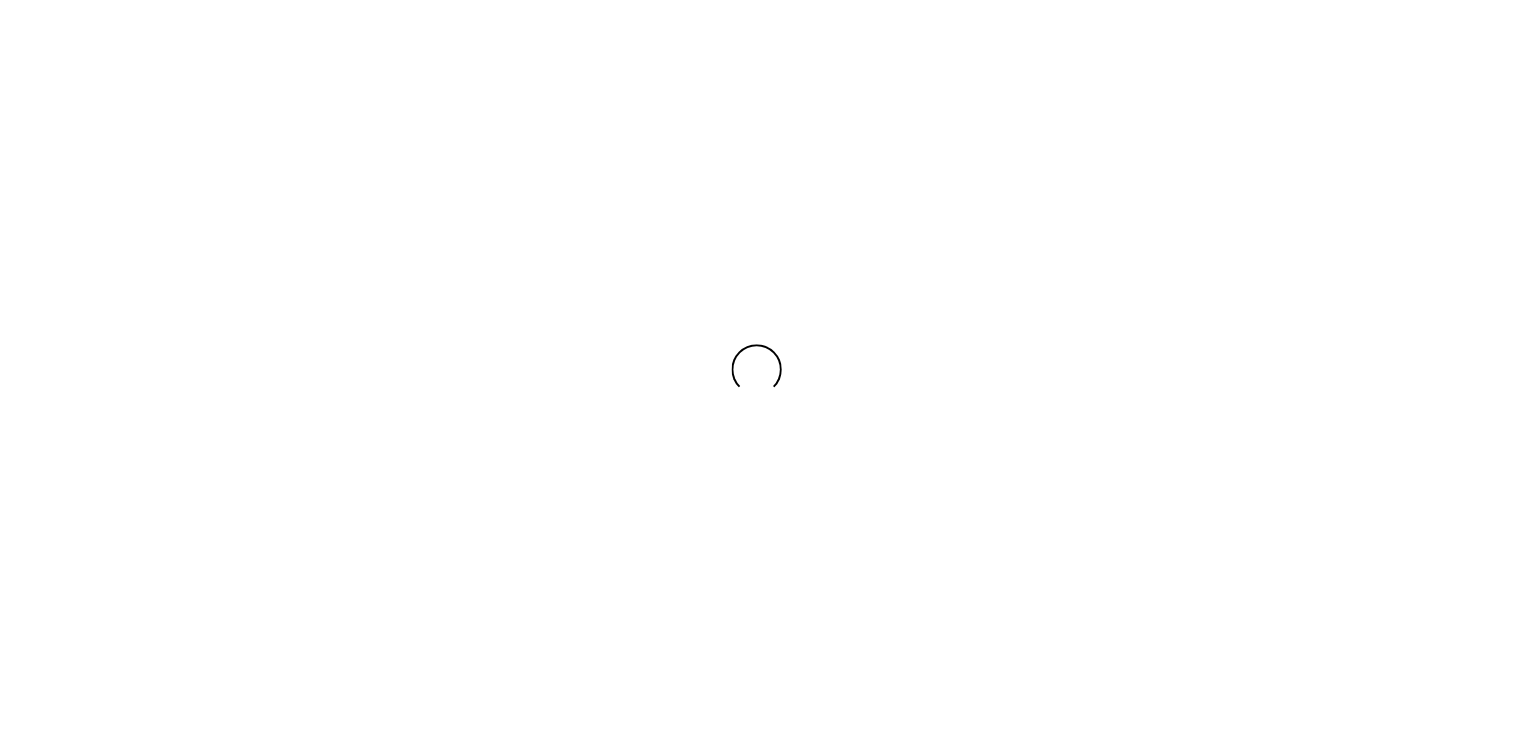 scroll, scrollTop: 0, scrollLeft: 0, axis: both 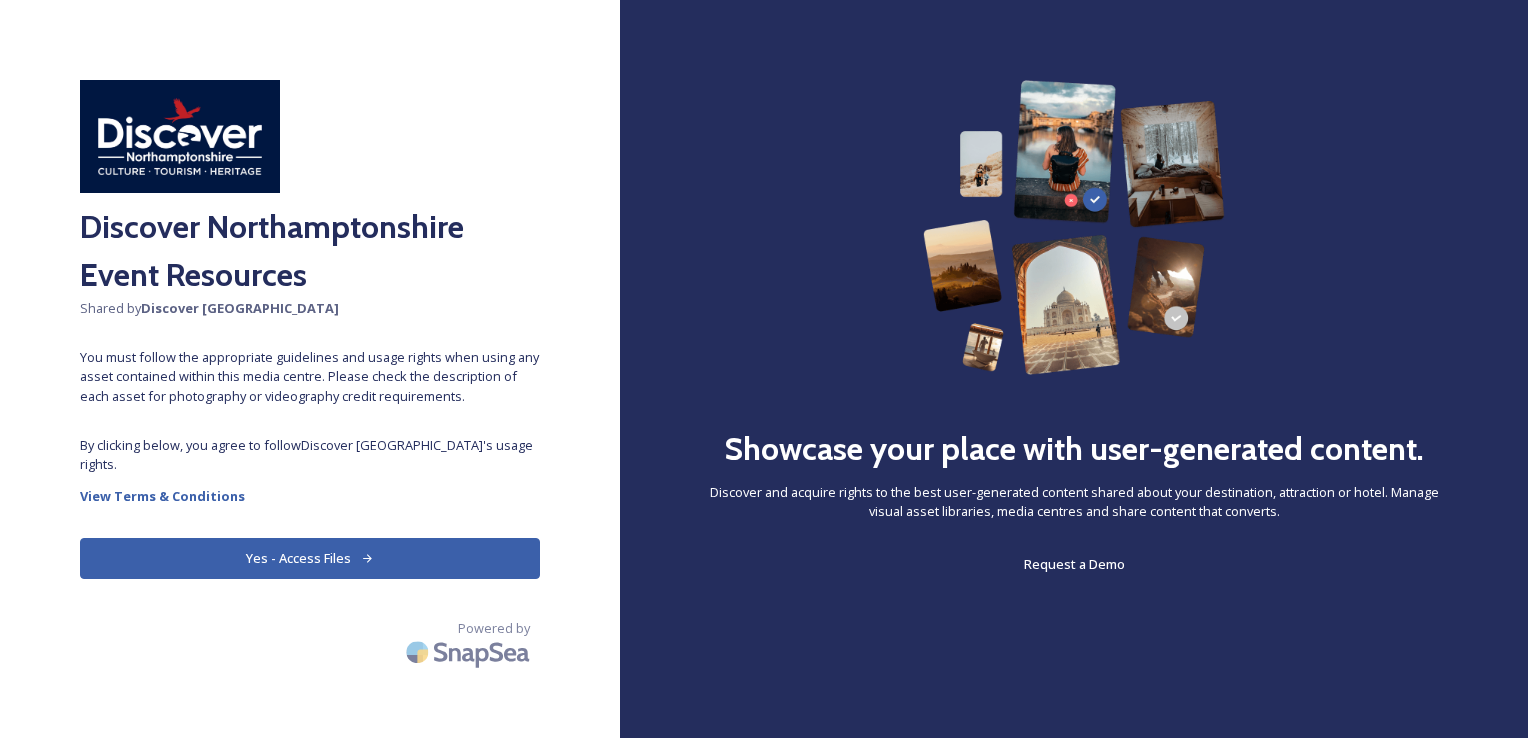 click on "Yes - Access Files" at bounding box center [310, 558] 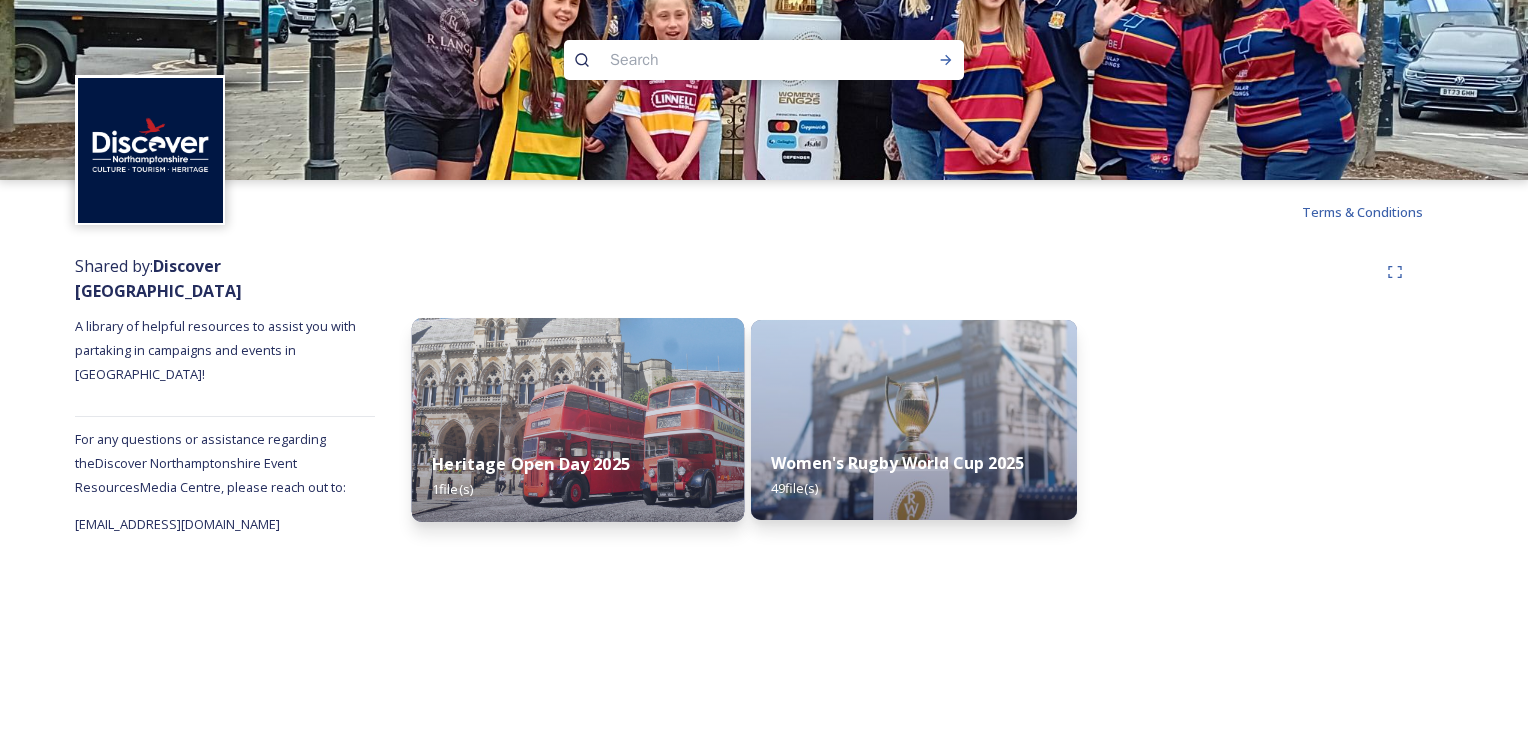 click on "Heritage Open Day 2025" at bounding box center (531, 464) 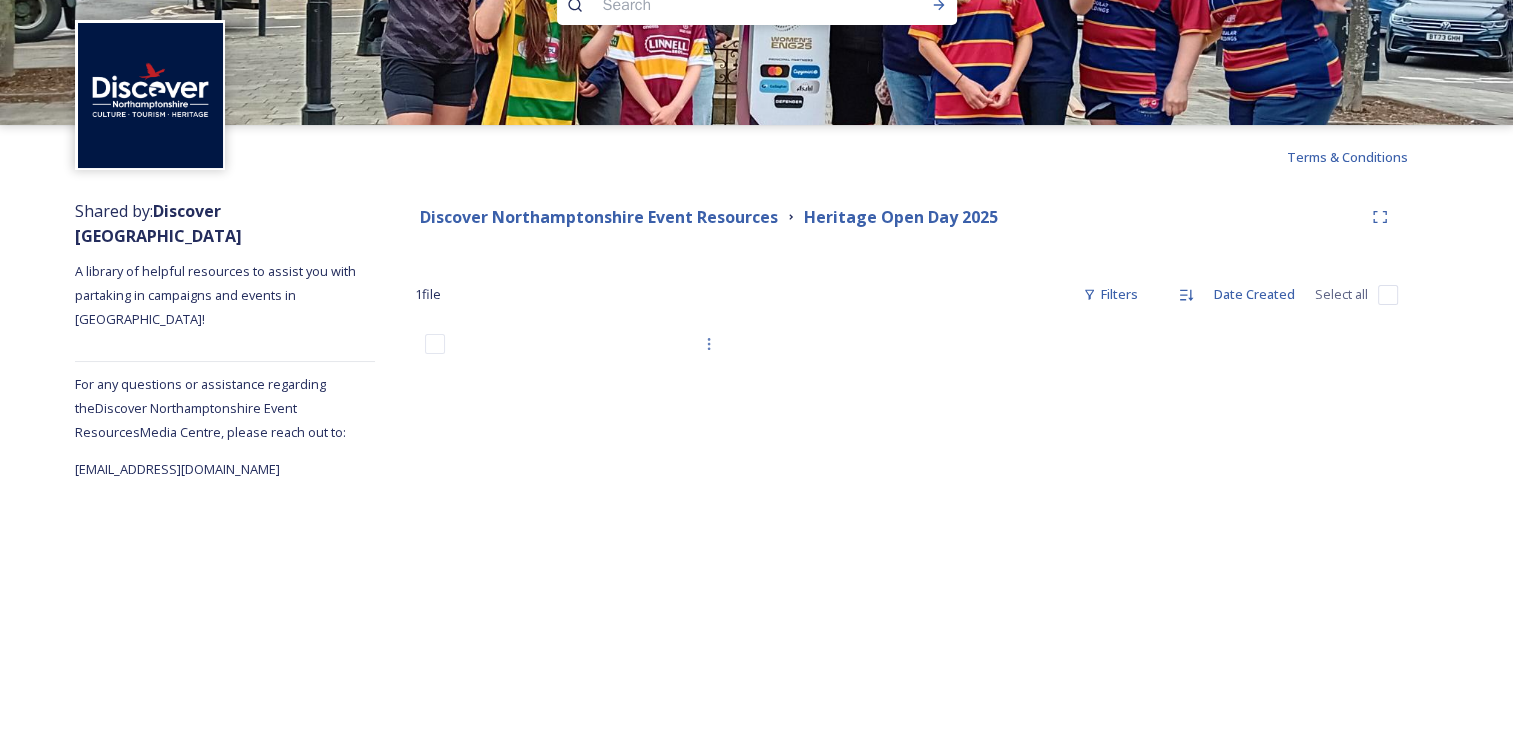 scroll, scrollTop: 84, scrollLeft: 0, axis: vertical 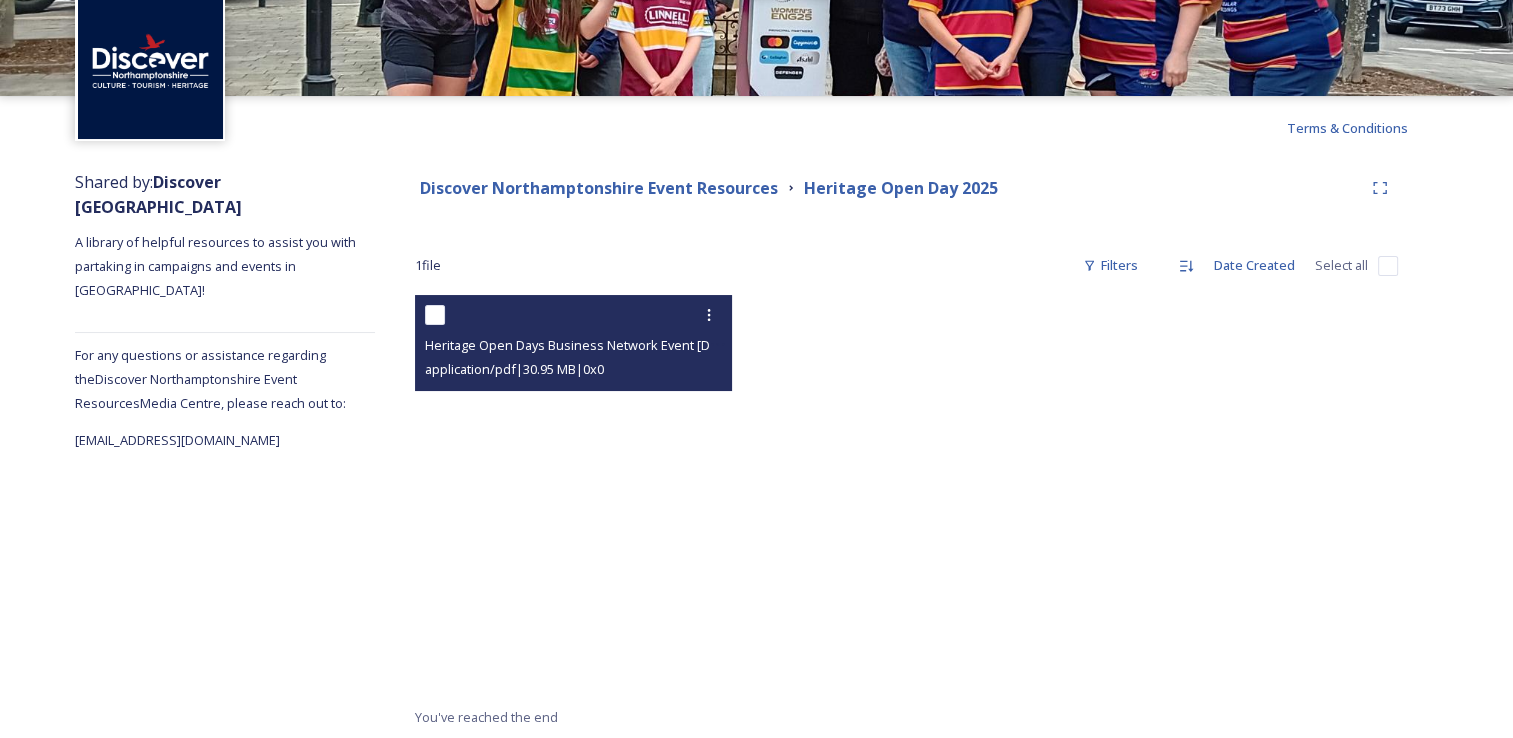 click on "Heritage Open Days Business Network Event 18 June 2025.pdf" at bounding box center (592, 345) 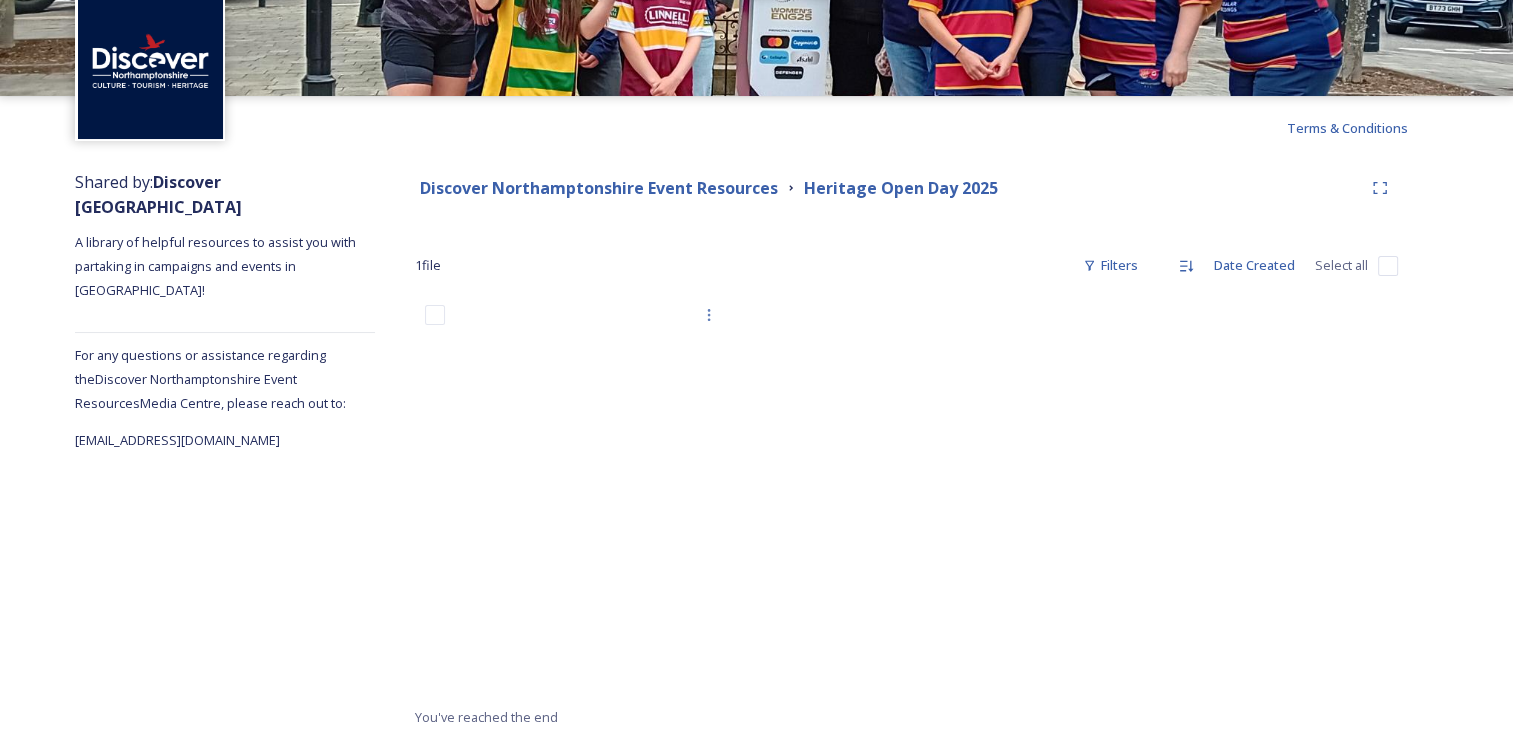 scroll, scrollTop: 0, scrollLeft: 0, axis: both 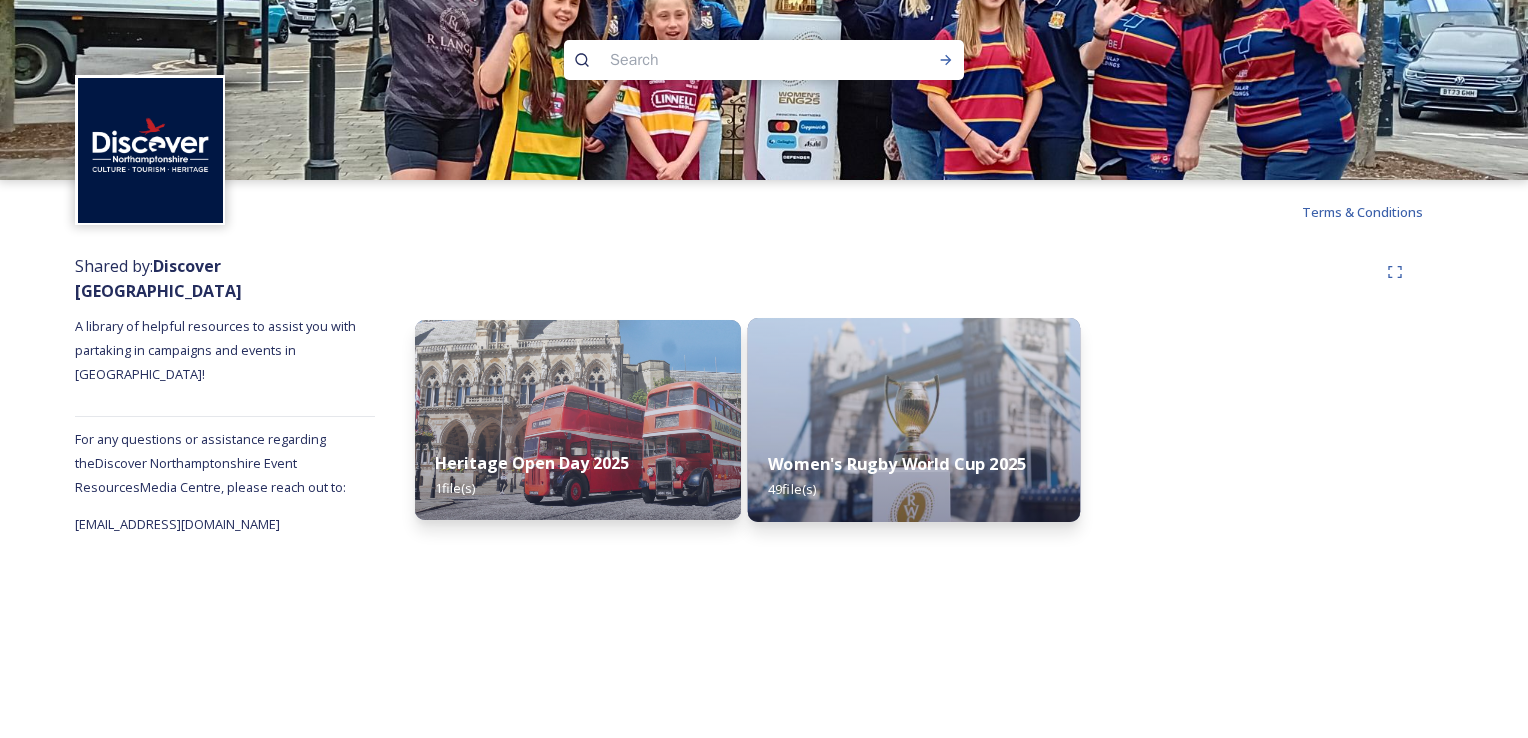 click on "Women's Rugby World Cup 2025 49  file(s)" at bounding box center (914, 476) 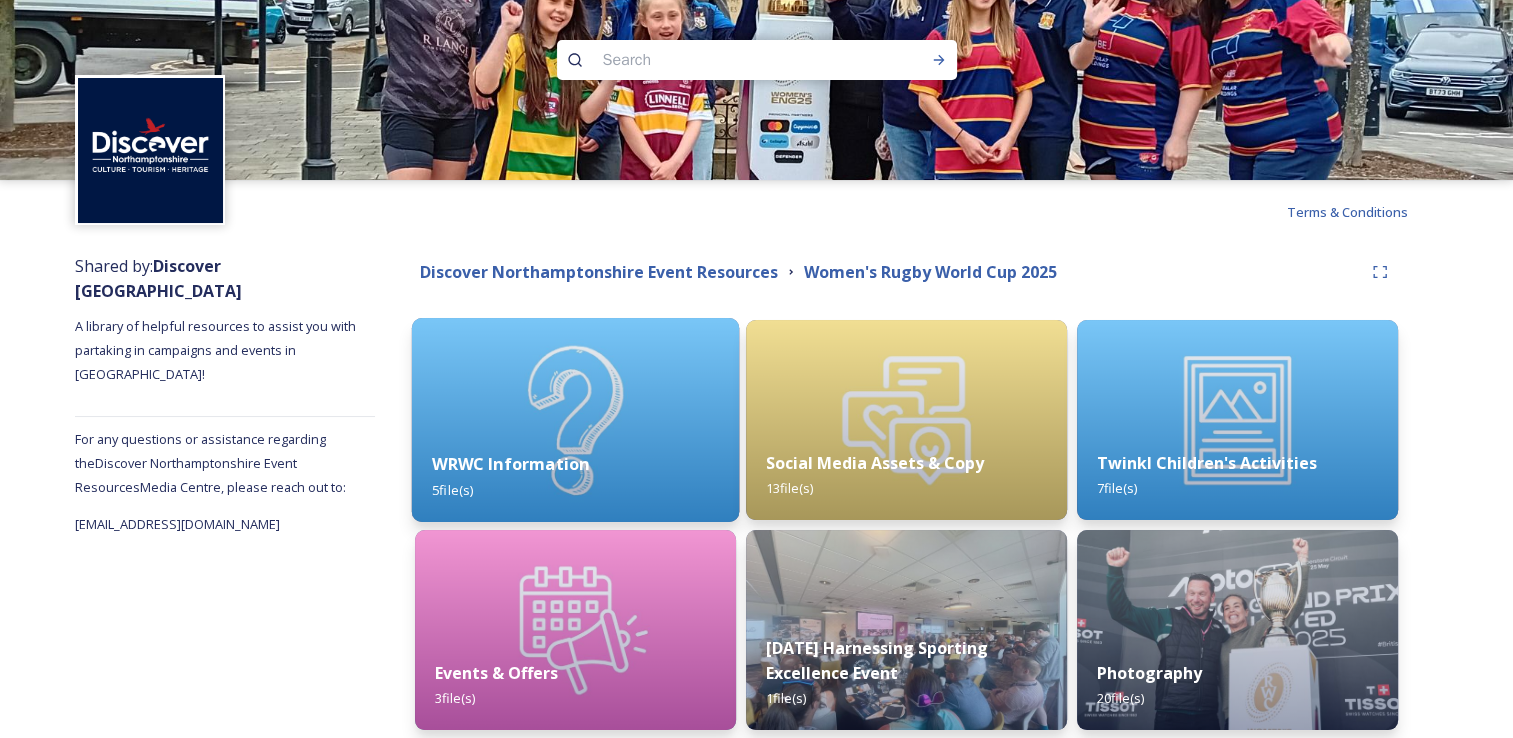 scroll, scrollTop: 84, scrollLeft: 0, axis: vertical 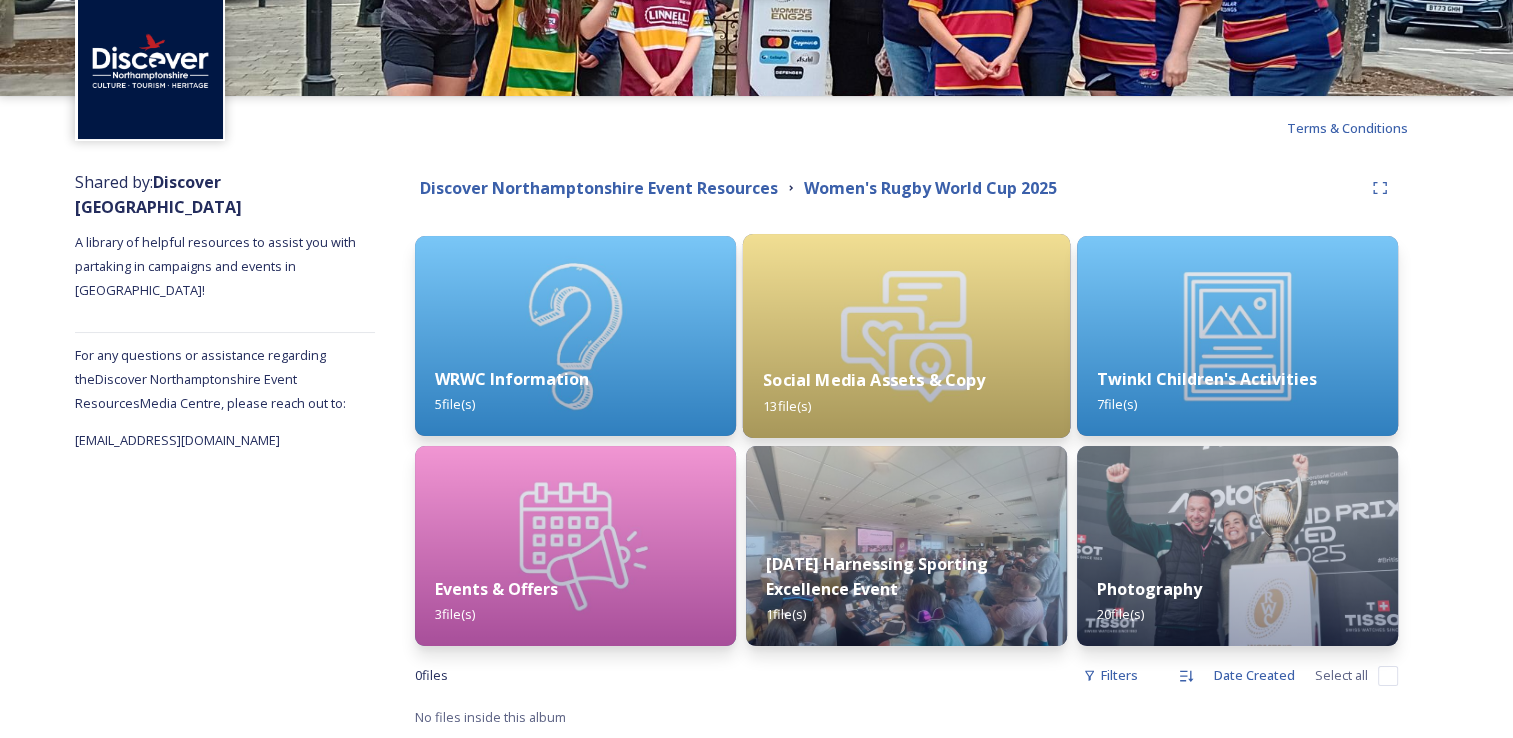 click on "Social Media Assets & Copy 13  file(s)" at bounding box center (906, 392) 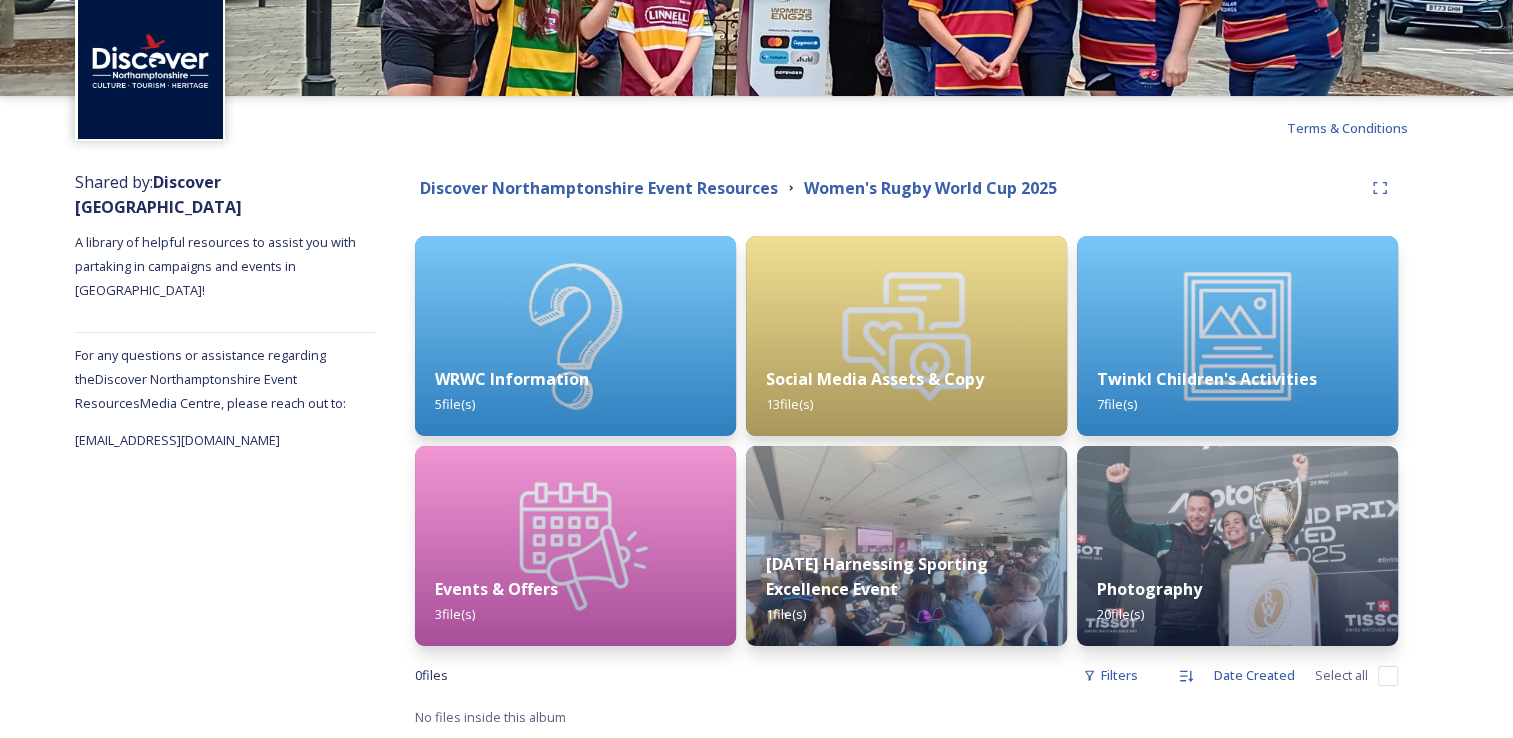 scroll, scrollTop: 0, scrollLeft: 0, axis: both 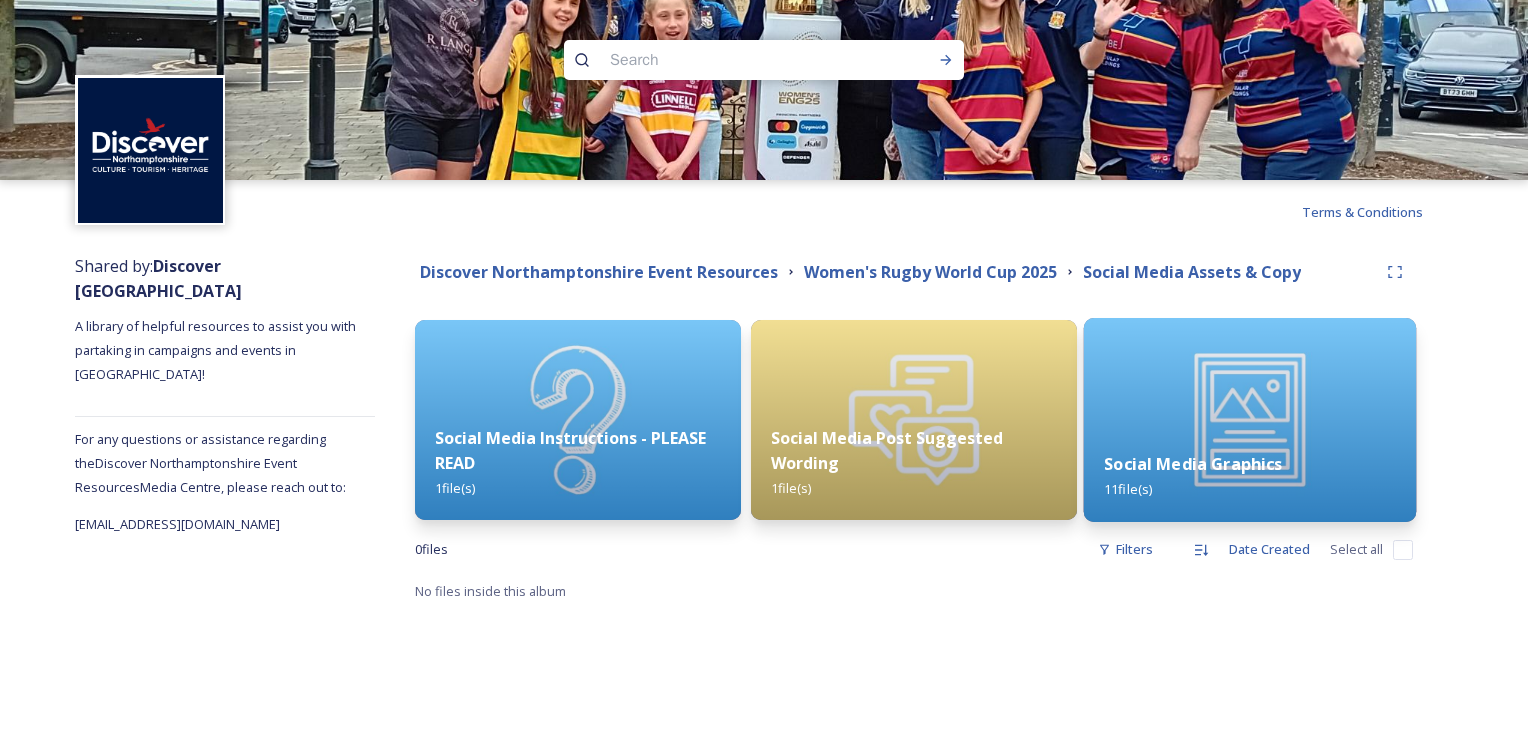 click on "Social Media Graphics 11  file(s)" at bounding box center (1250, 476) 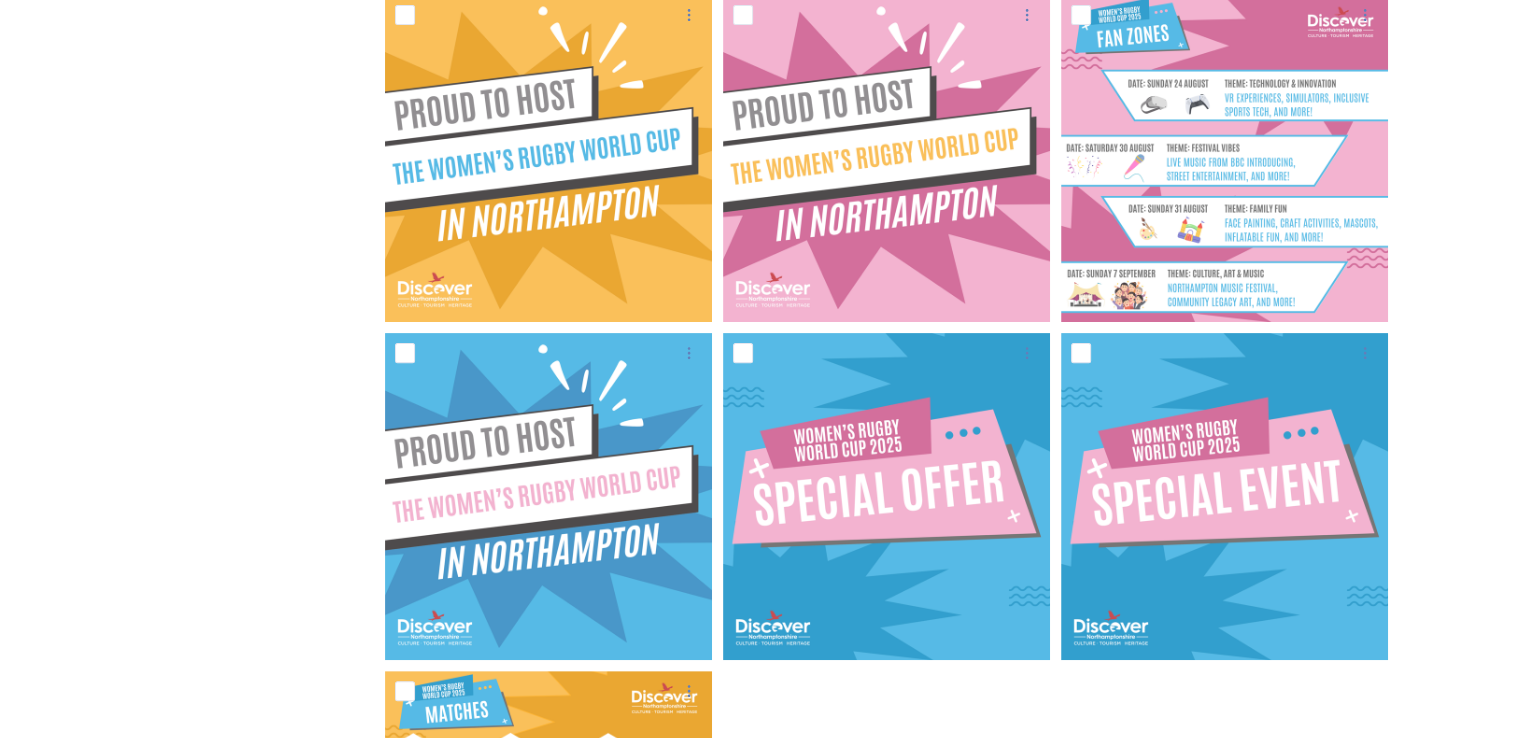 scroll, scrollTop: 600, scrollLeft: 0, axis: vertical 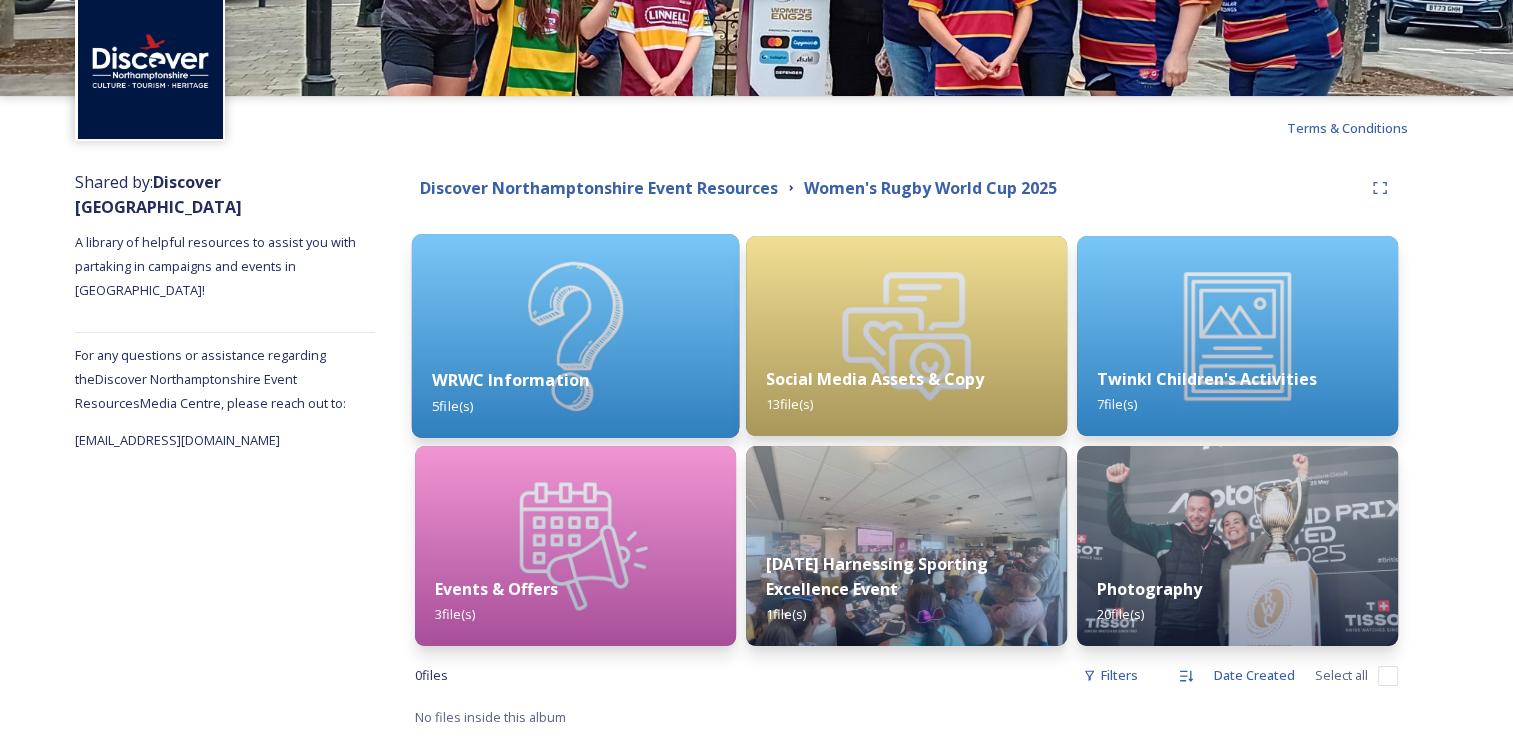 click on "WRWC Information 5  file(s)" at bounding box center [575, 392] 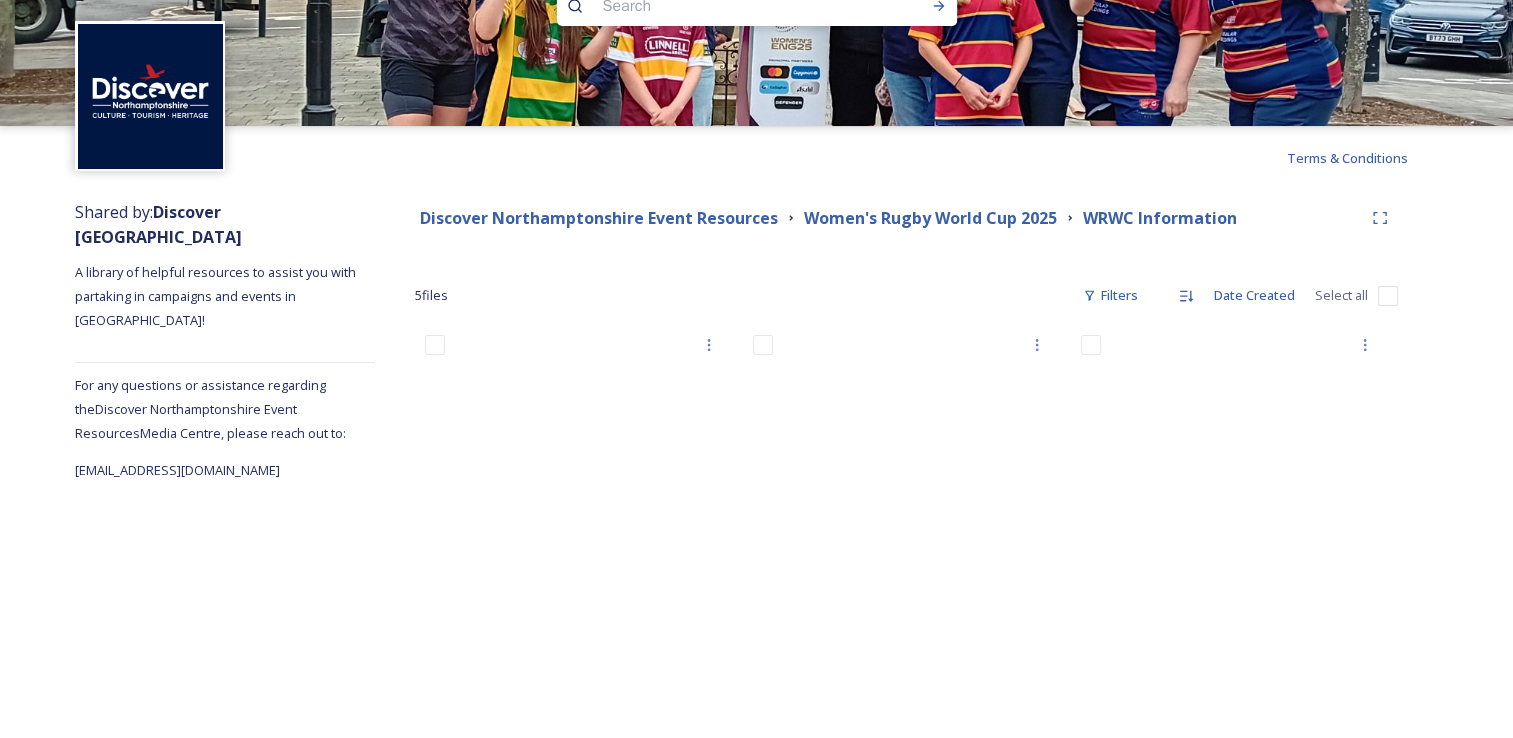 scroll, scrollTop: 100, scrollLeft: 0, axis: vertical 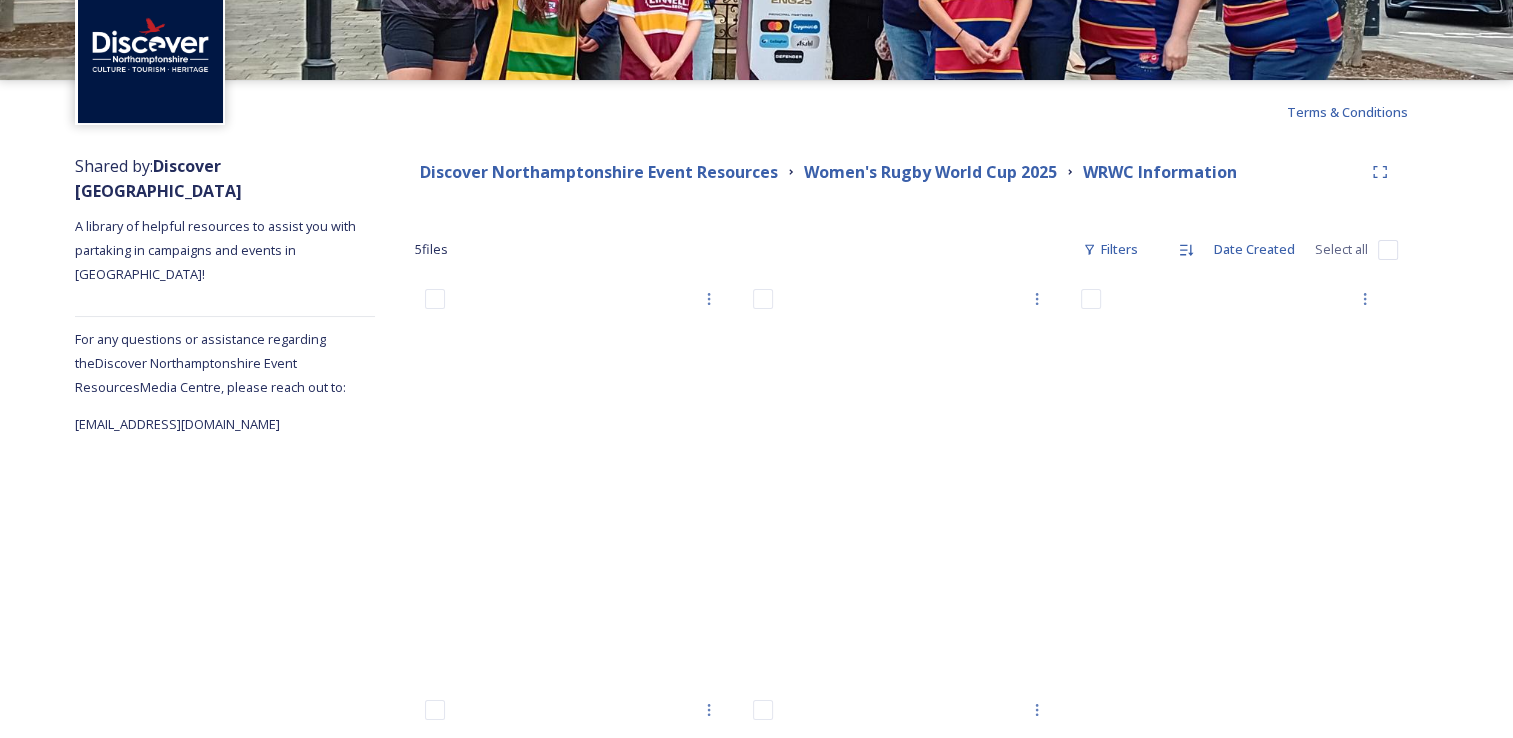 click on "Shared by:  Discover Northamptonshire A library of helpful resources to assist you with partaking in campaigns and events in [GEOGRAPHIC_DATA]! For any questions or assistance regarding the  Discover Northamptonshire Event Resources  Media Centre, please reach out to: [EMAIL_ADDRESS][DOMAIN_NAME]" at bounding box center [225, 639] 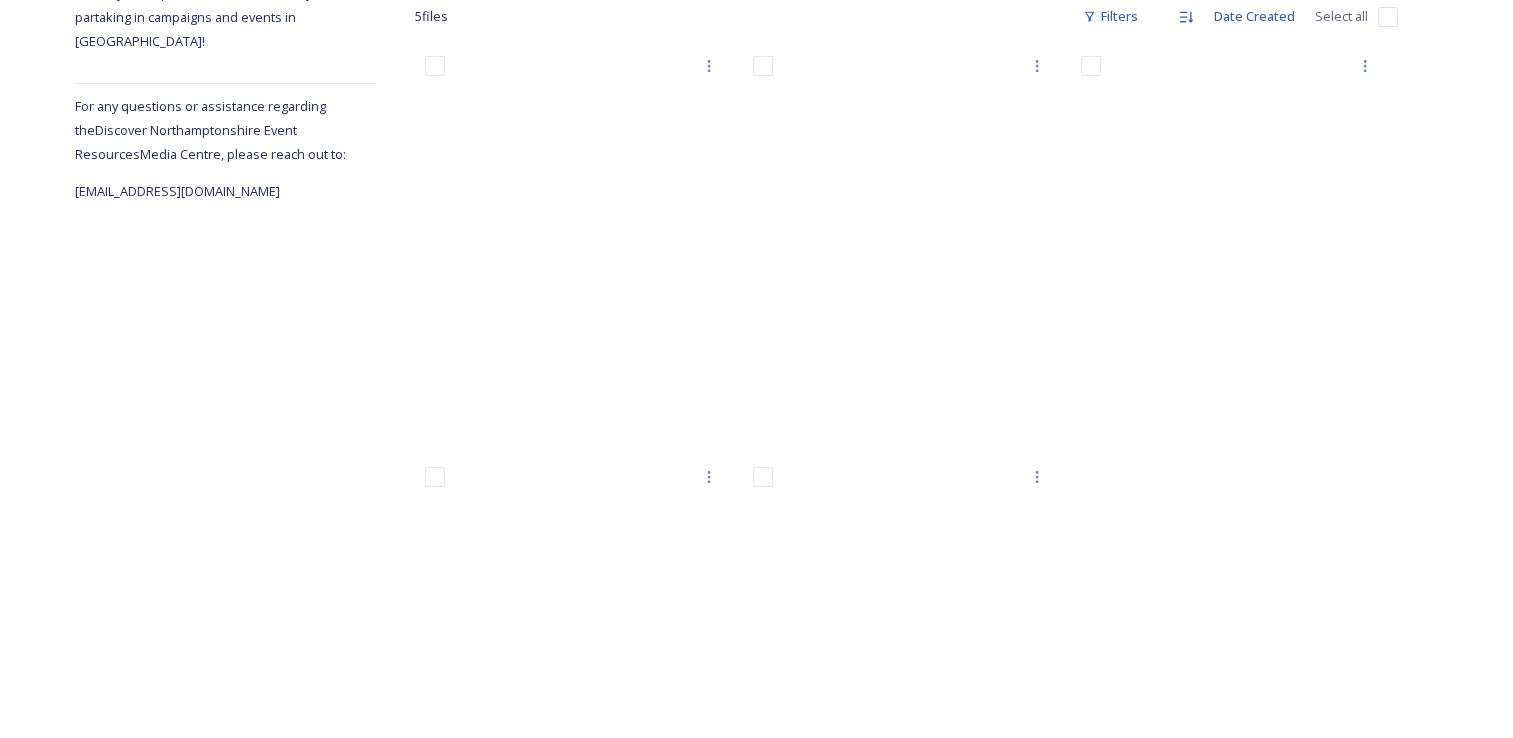 scroll, scrollTop: 96, scrollLeft: 0, axis: vertical 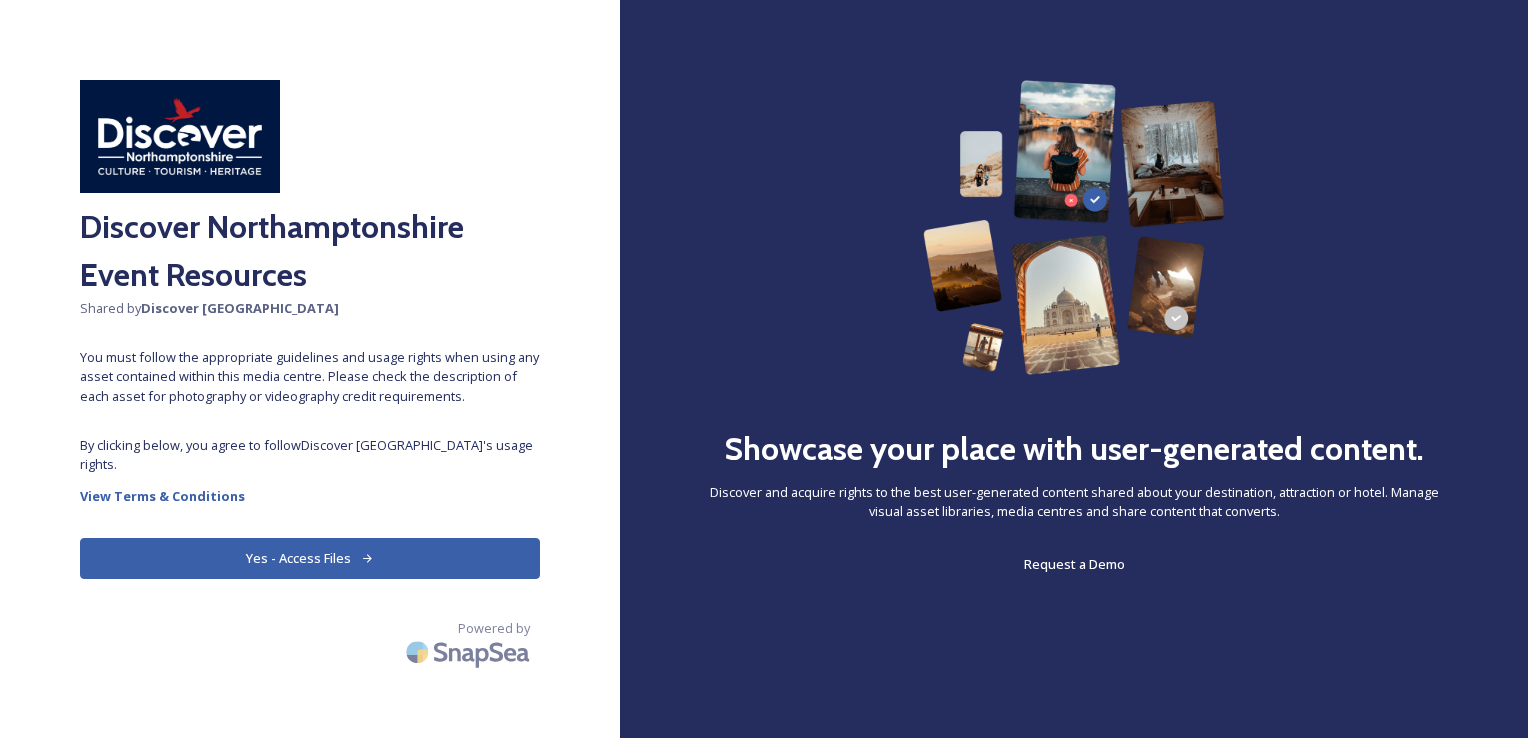 click on "Yes - Access Files" at bounding box center (310, 558) 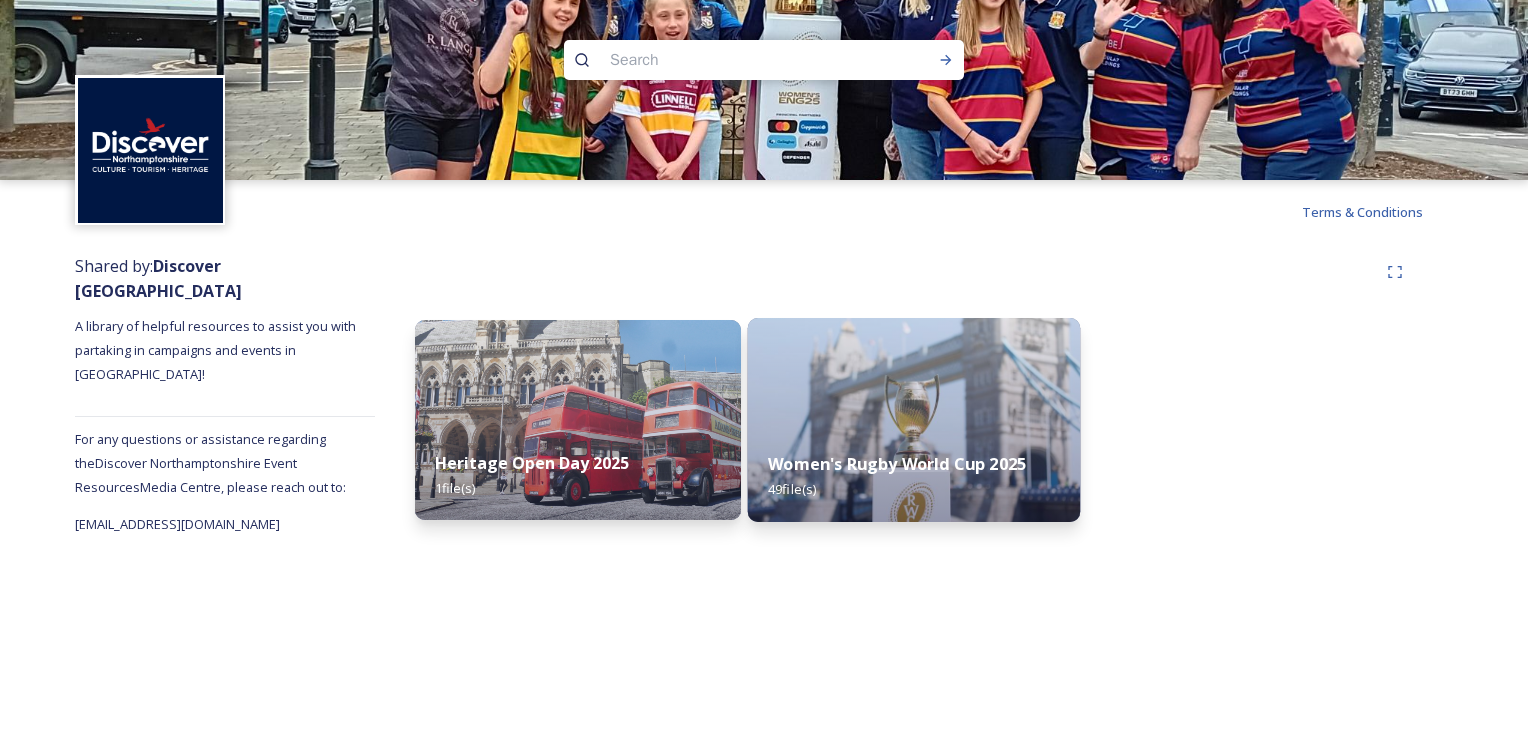 click on "Women's Rugby World Cup 2025" at bounding box center (897, 464) 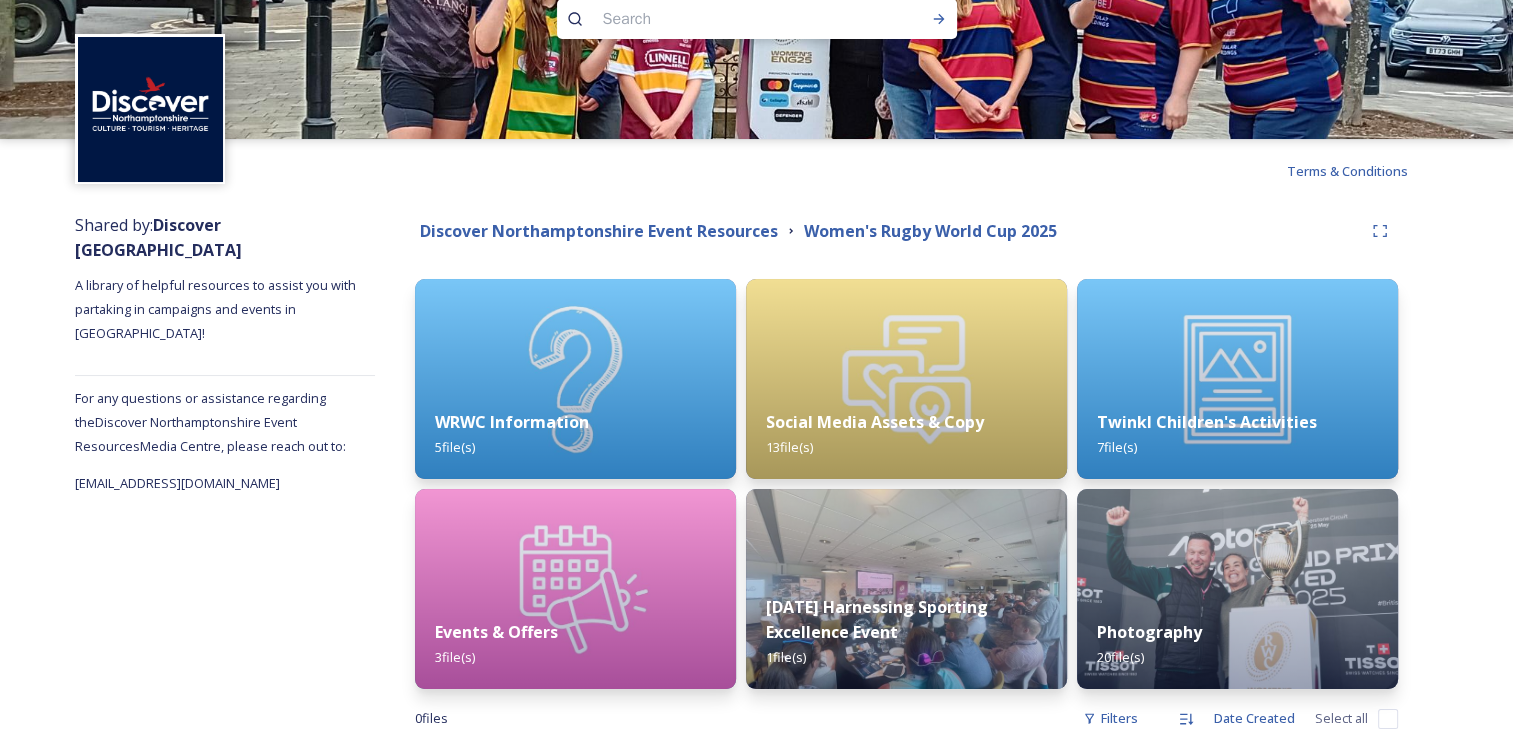 scroll, scrollTop: 0, scrollLeft: 0, axis: both 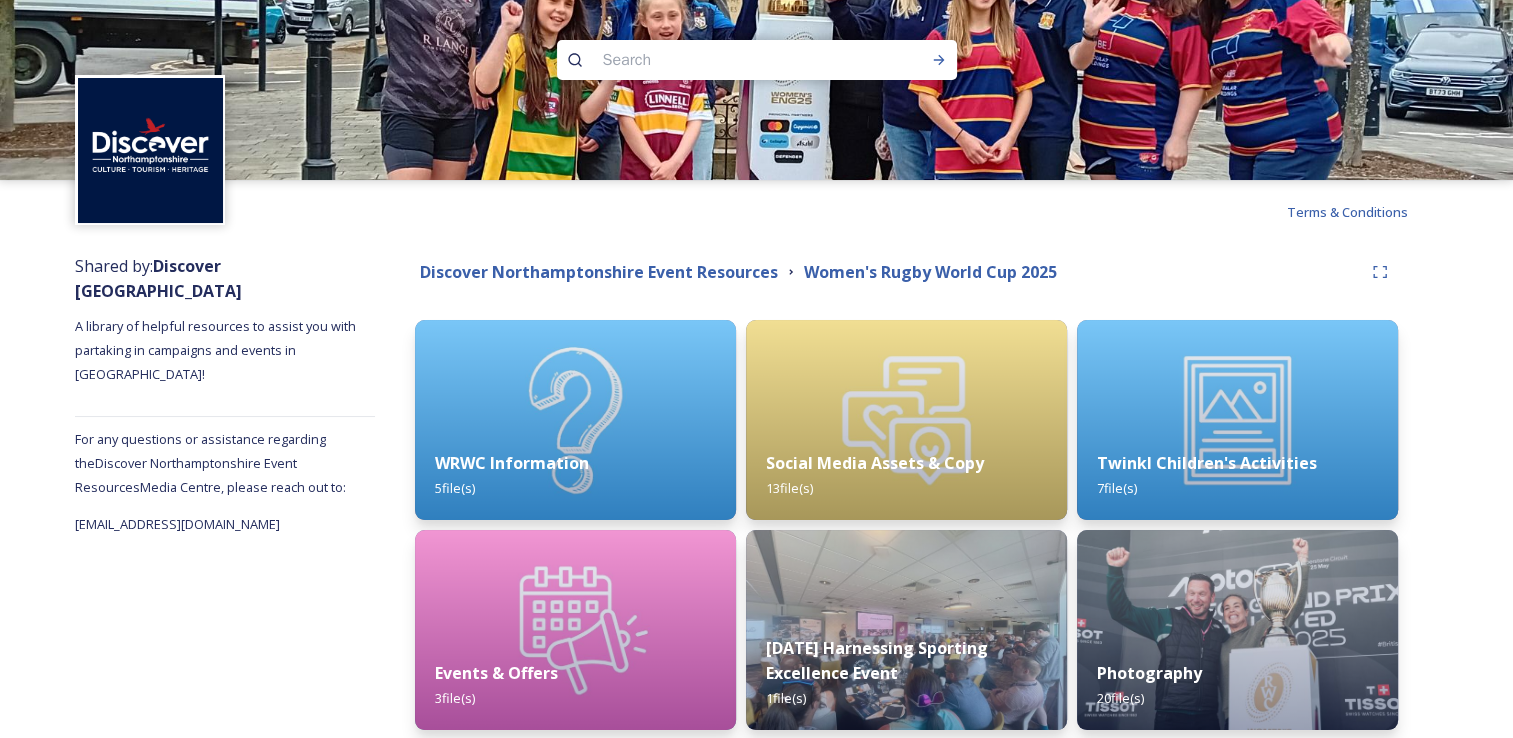 click on "A library of helpful resources to assist you with partaking in campaigns and events in [GEOGRAPHIC_DATA]!" at bounding box center (217, 350) 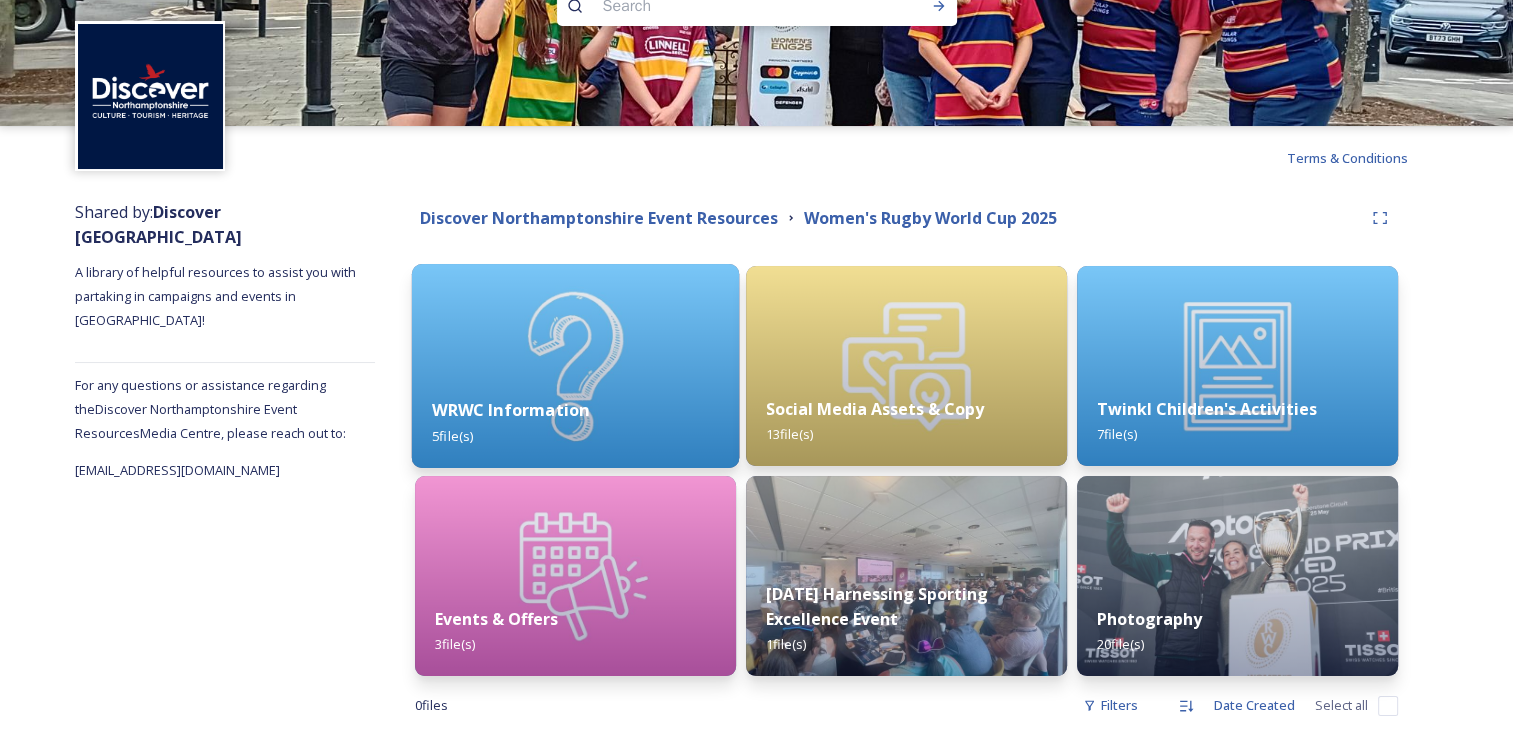 scroll, scrollTop: 84, scrollLeft: 0, axis: vertical 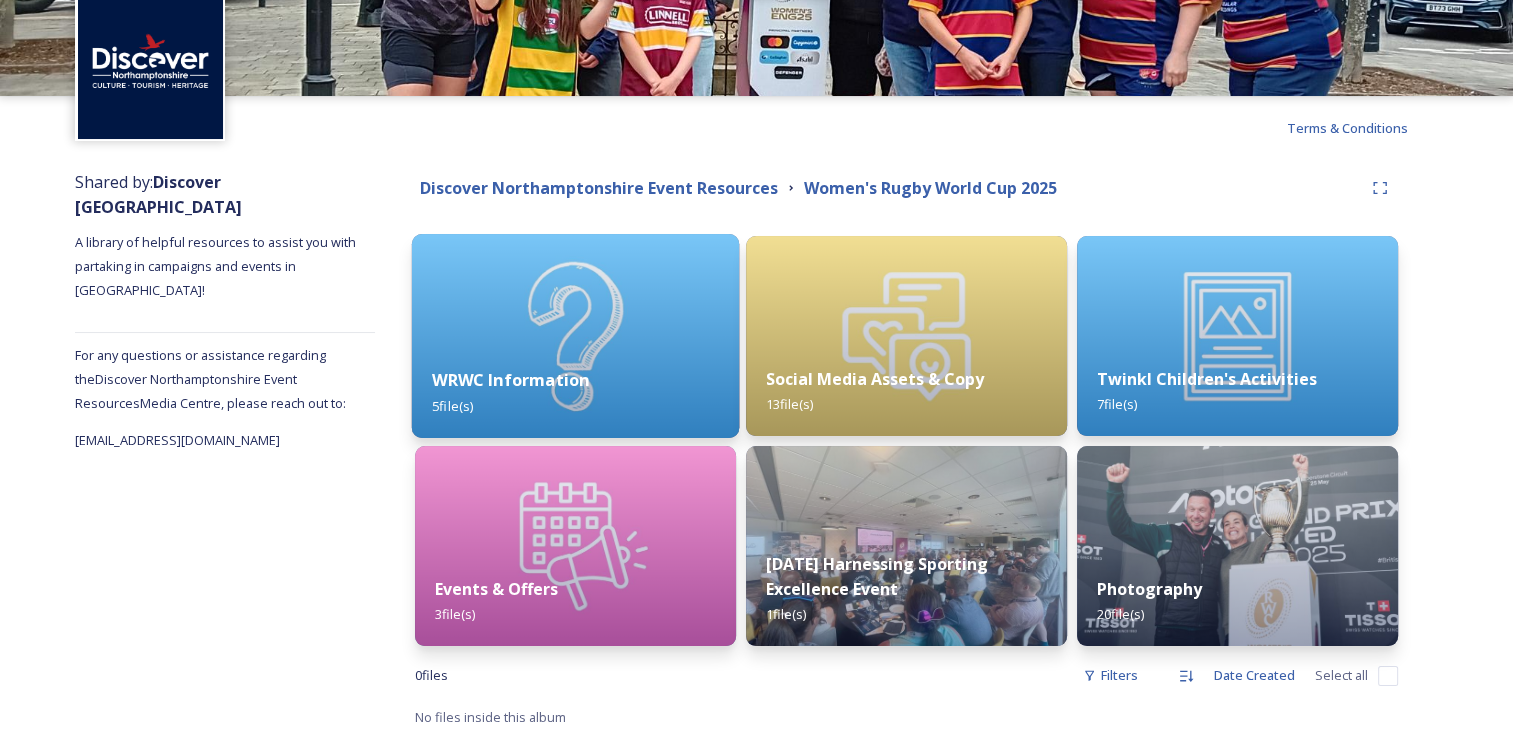 click on "WRWC Information 5  file(s)" at bounding box center [575, 392] 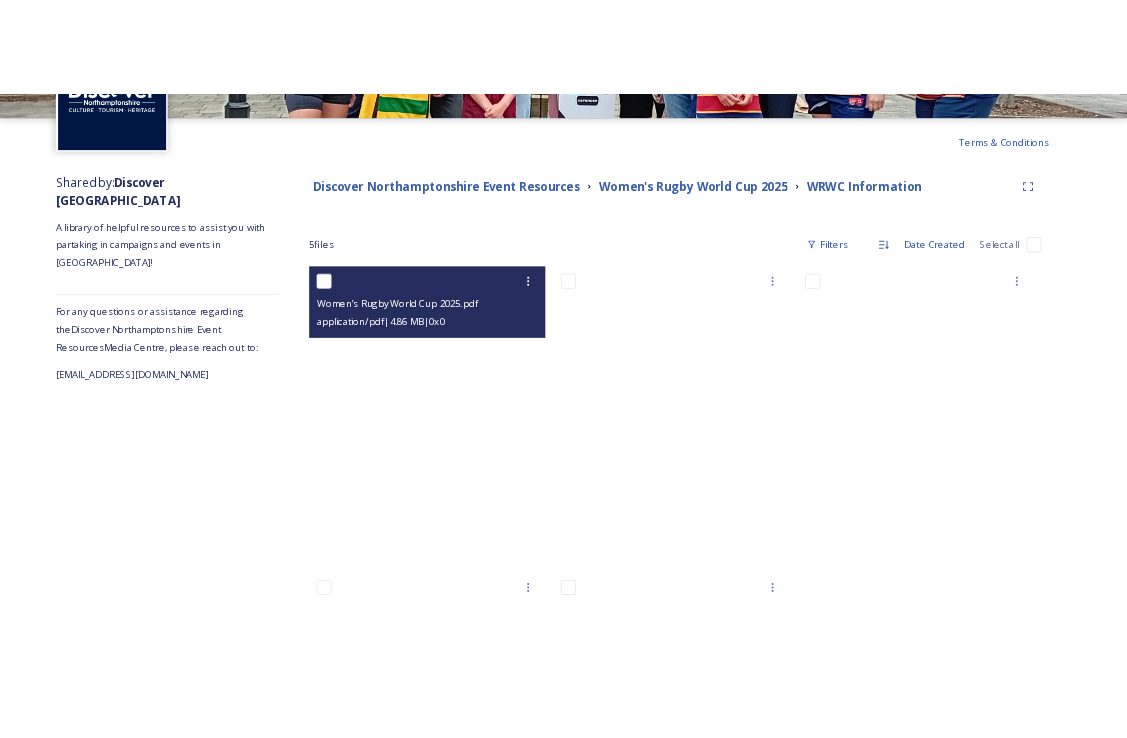 scroll, scrollTop: 300, scrollLeft: 0, axis: vertical 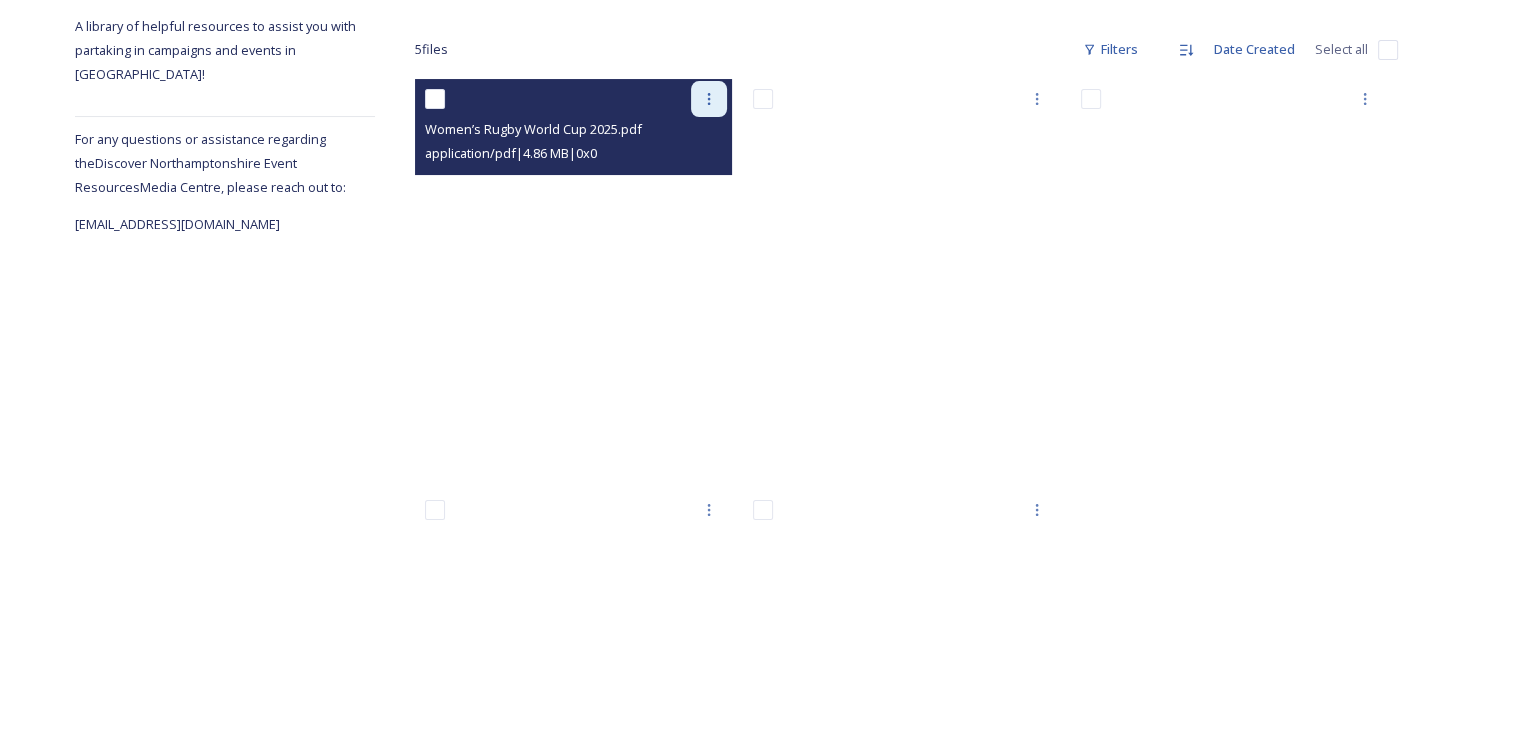 click 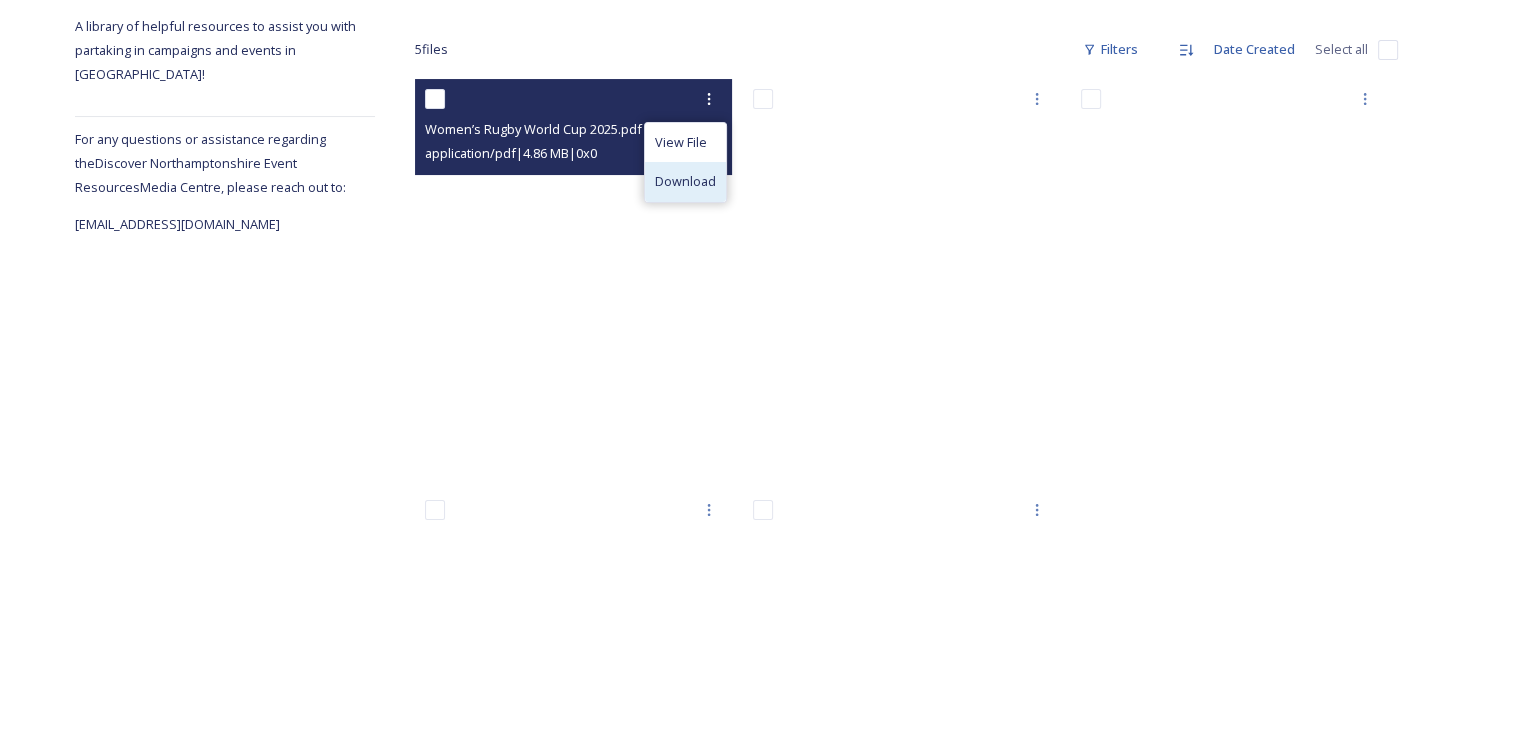 click on "Download" at bounding box center (685, 181) 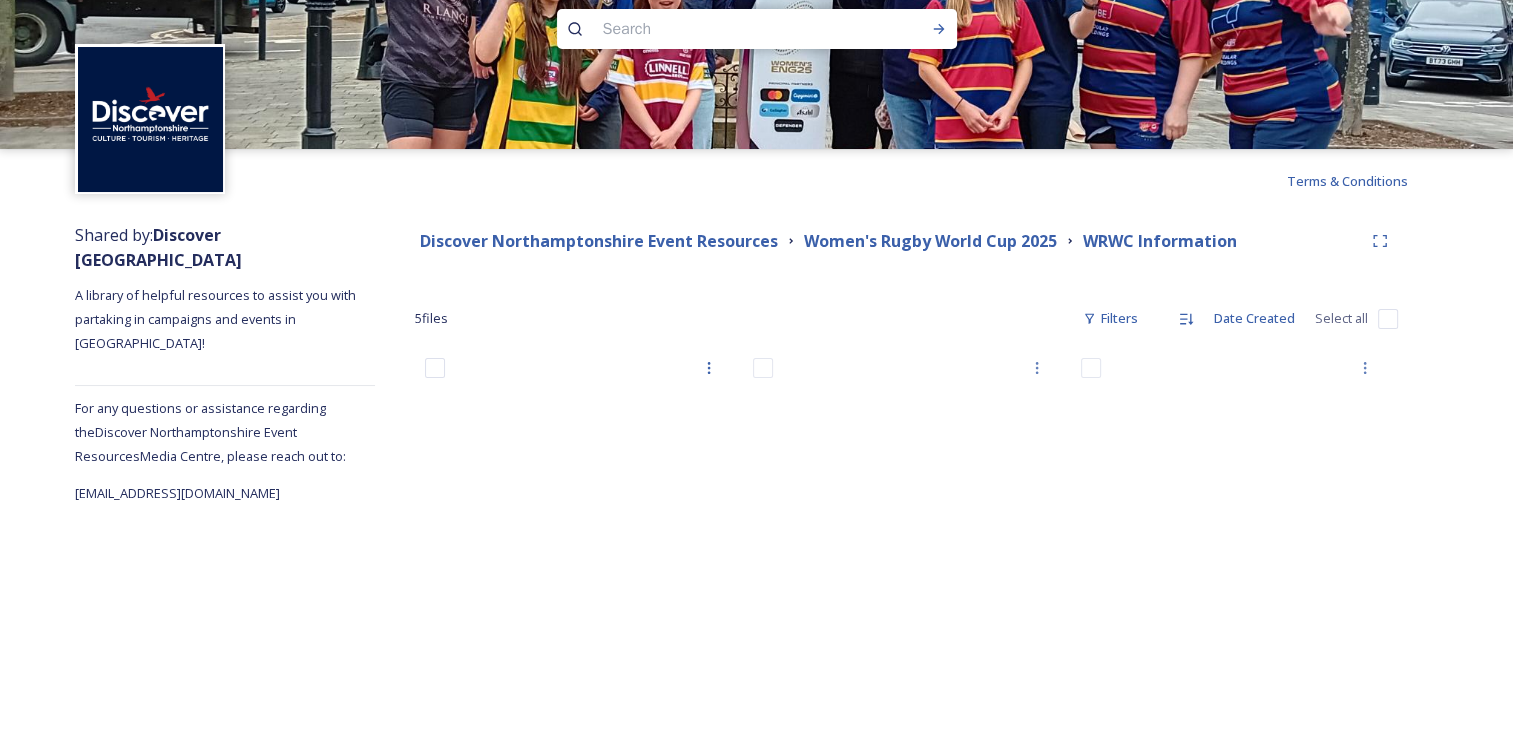 scroll, scrollTop: 0, scrollLeft: 0, axis: both 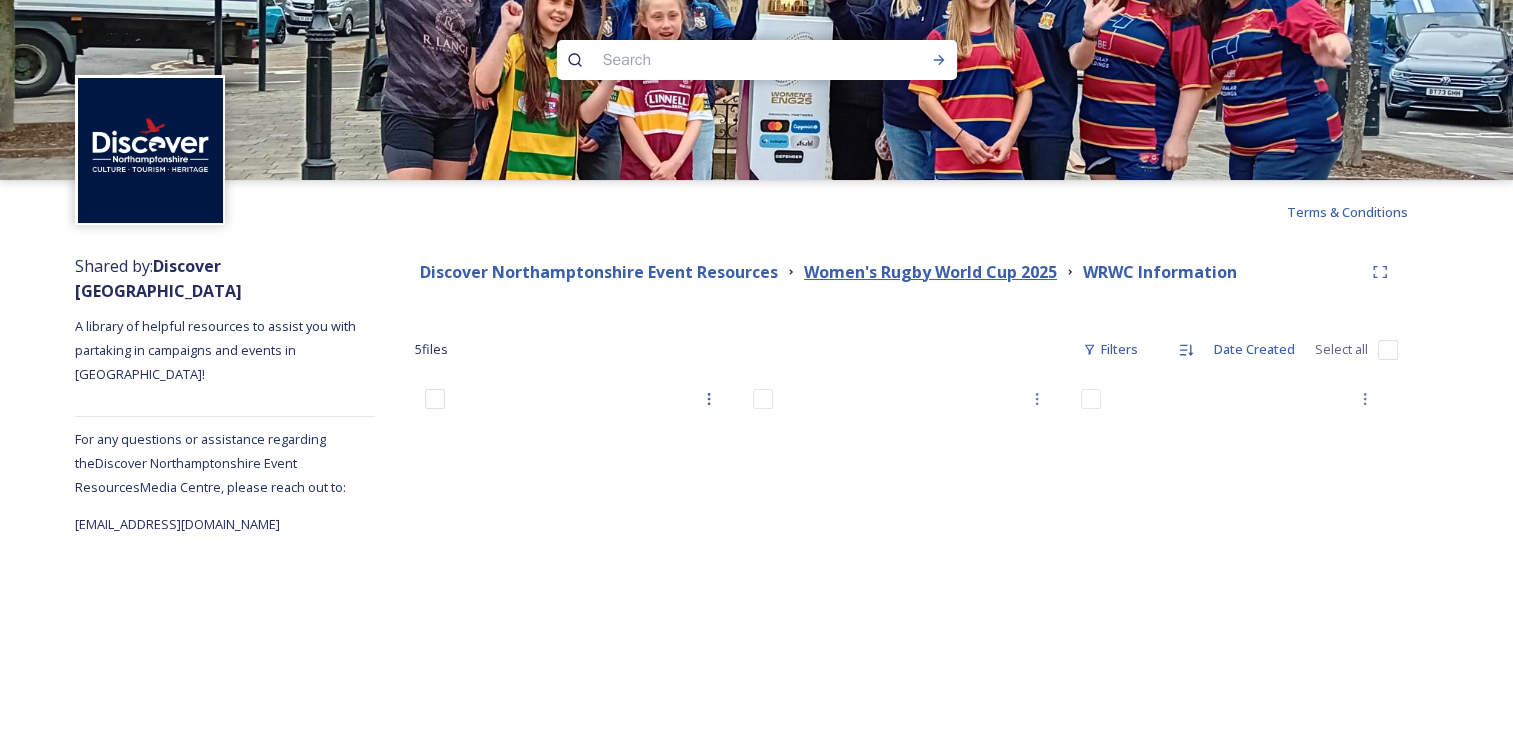 click on "Women's Rugby World Cup 2025" at bounding box center (930, 272) 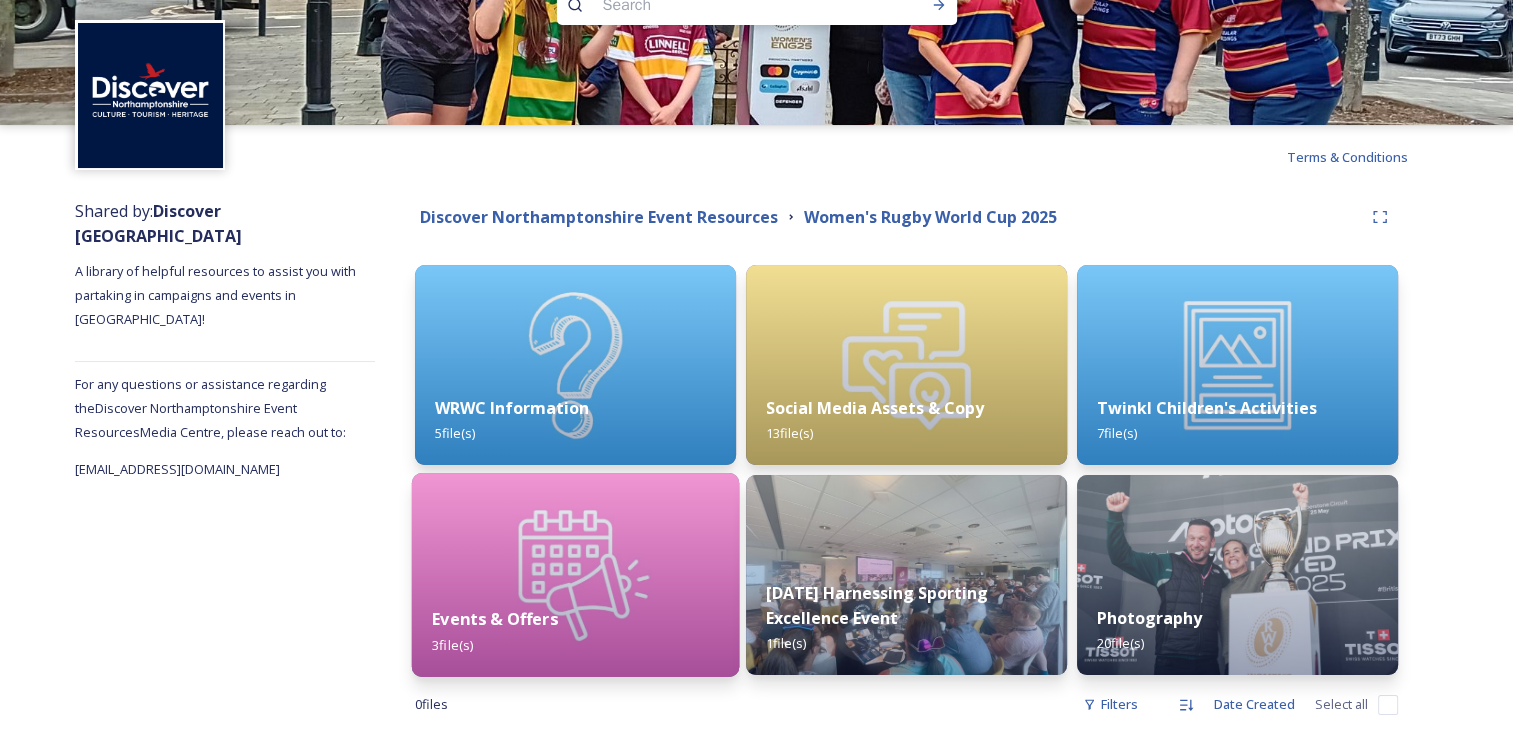 scroll, scrollTop: 84, scrollLeft: 0, axis: vertical 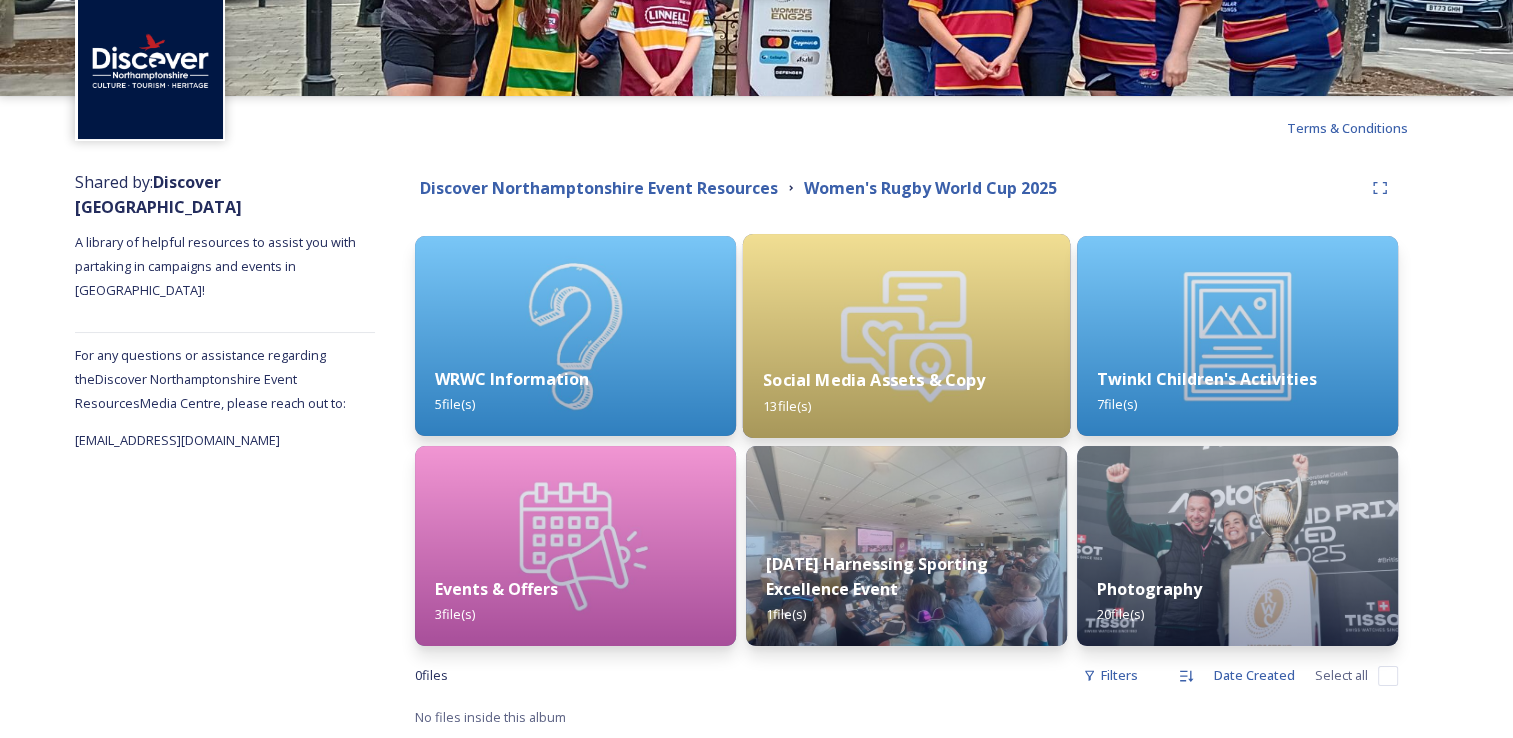 click on "Social Media Assets & Copy" at bounding box center (874, 380) 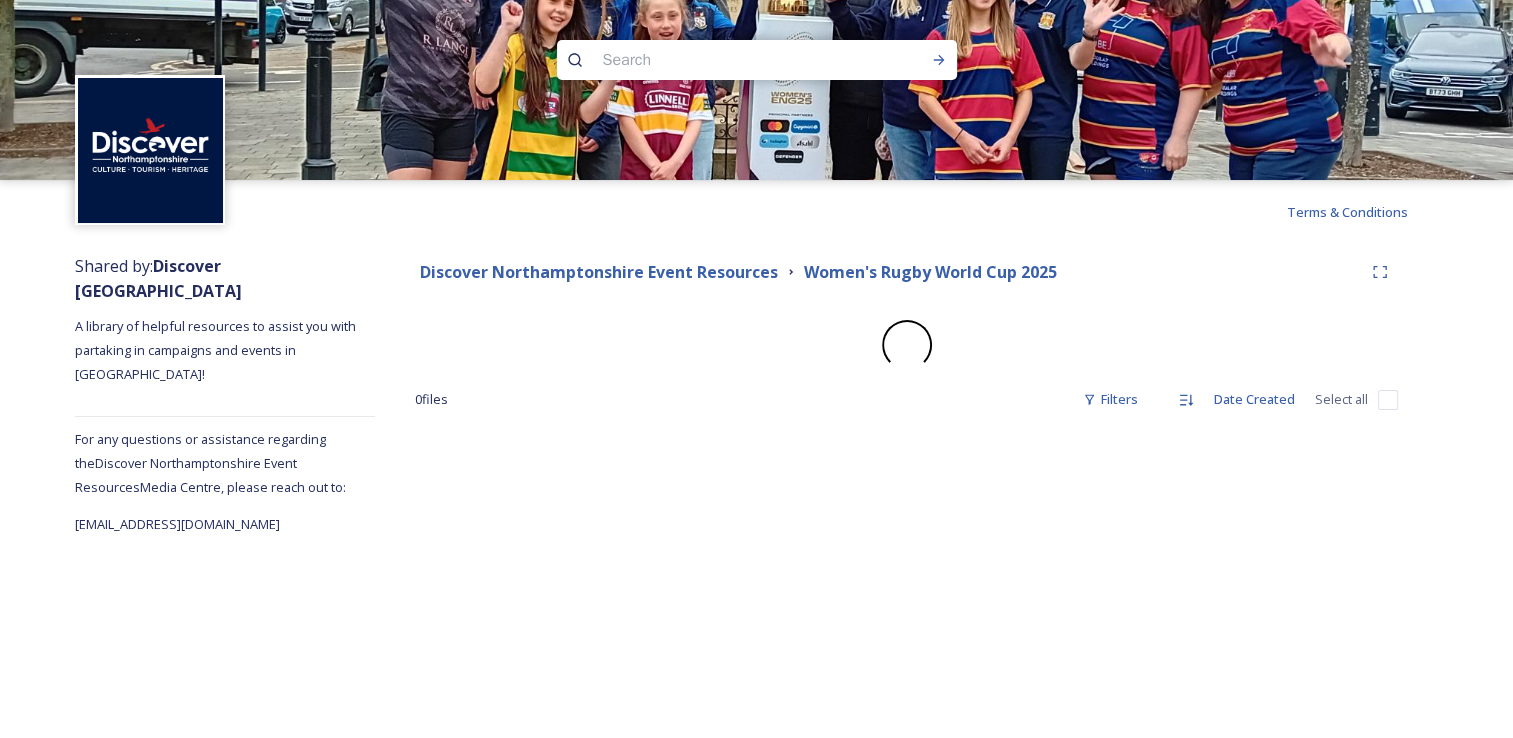 scroll, scrollTop: 0, scrollLeft: 0, axis: both 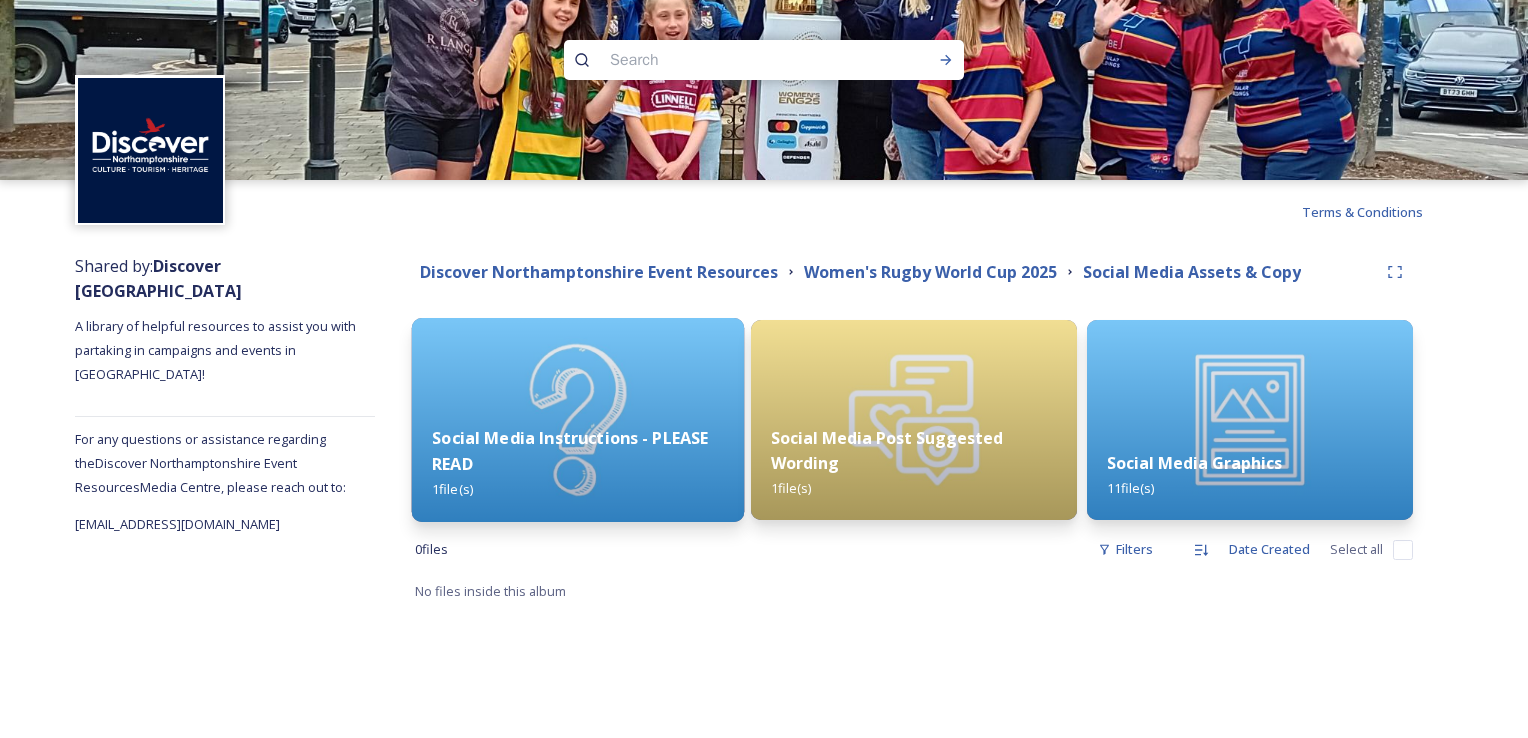 click on "Social Media Instructions - PLEASE READ 1  file(s)" at bounding box center (578, 464) 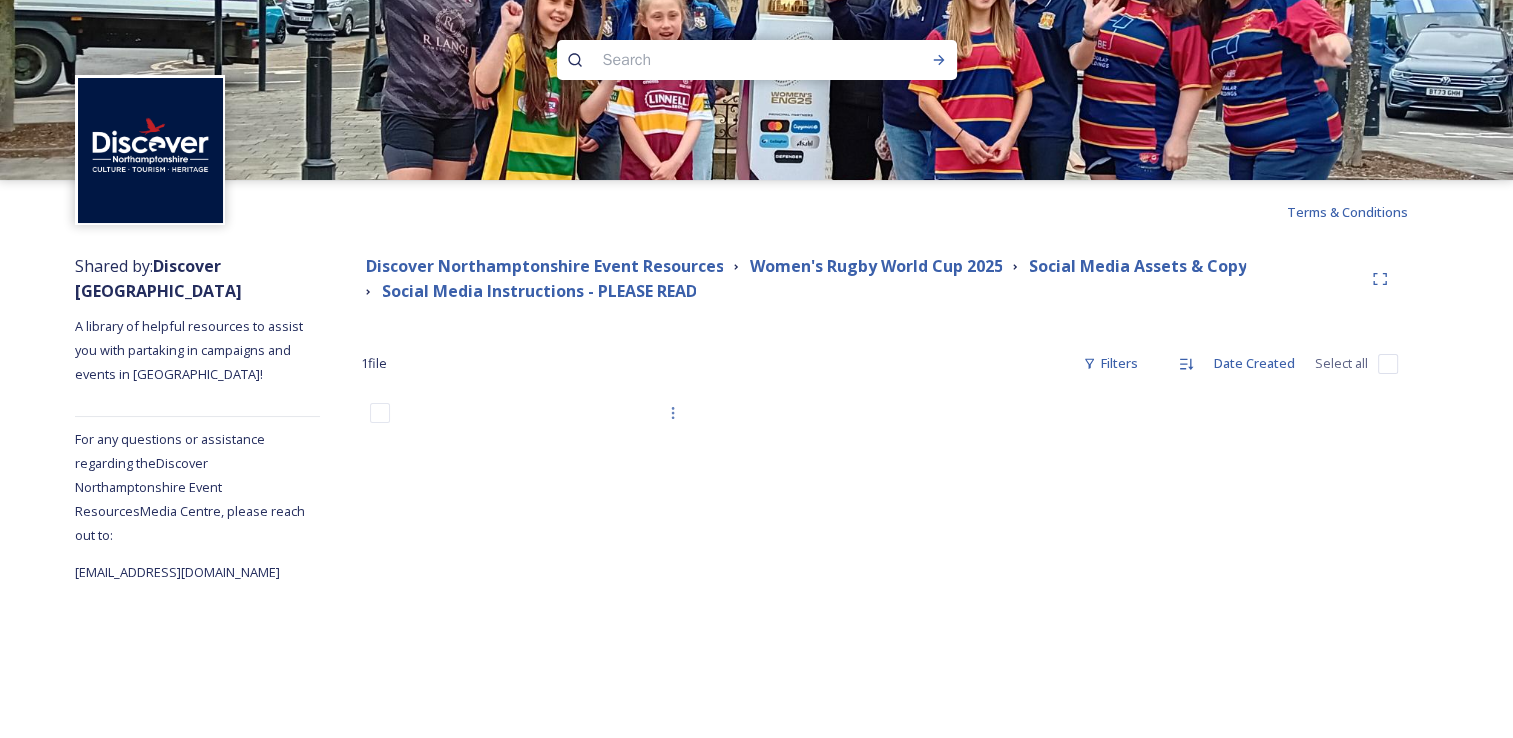 scroll, scrollTop: 98, scrollLeft: 0, axis: vertical 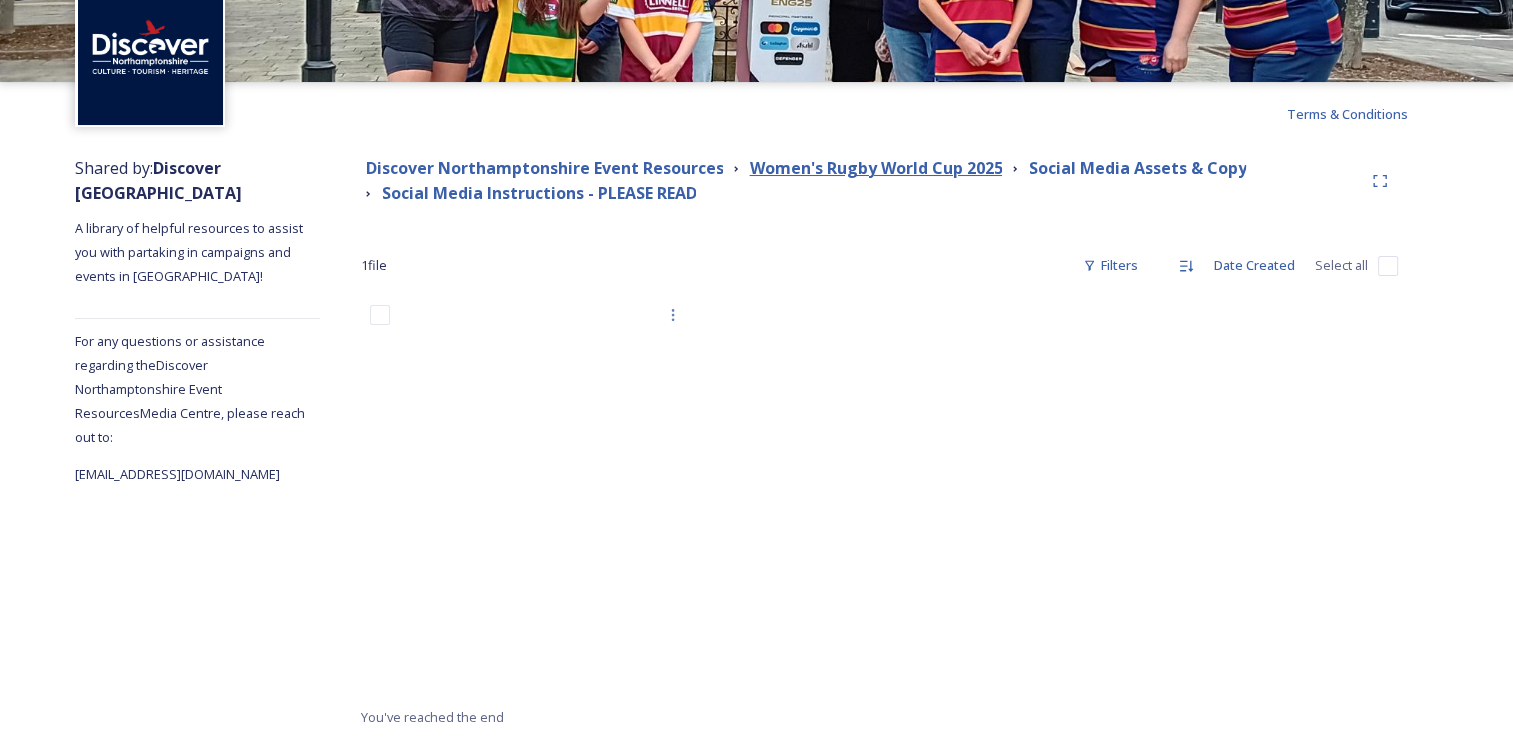 click on "Women's Rugby World Cup 2025" at bounding box center [875, 168] 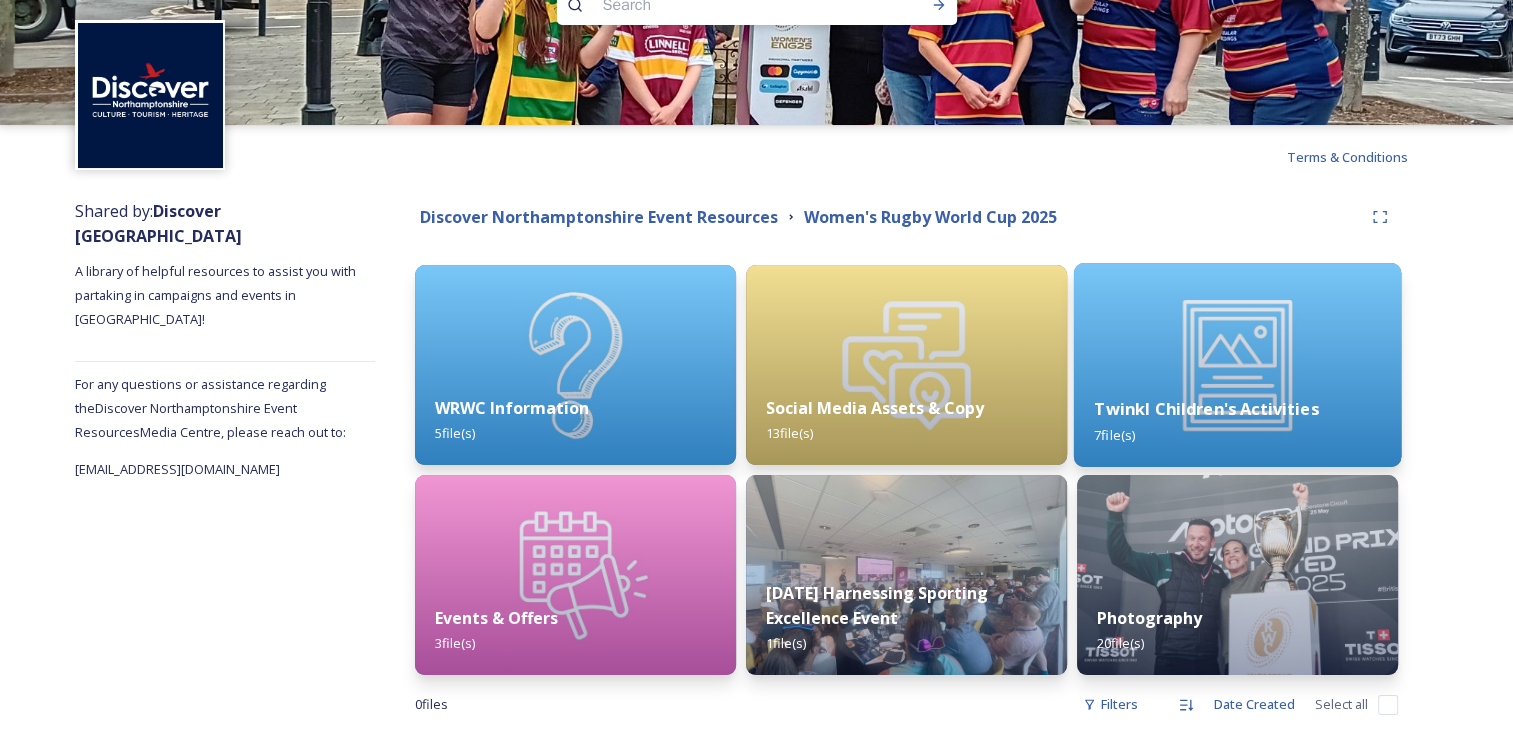 scroll, scrollTop: 84, scrollLeft: 0, axis: vertical 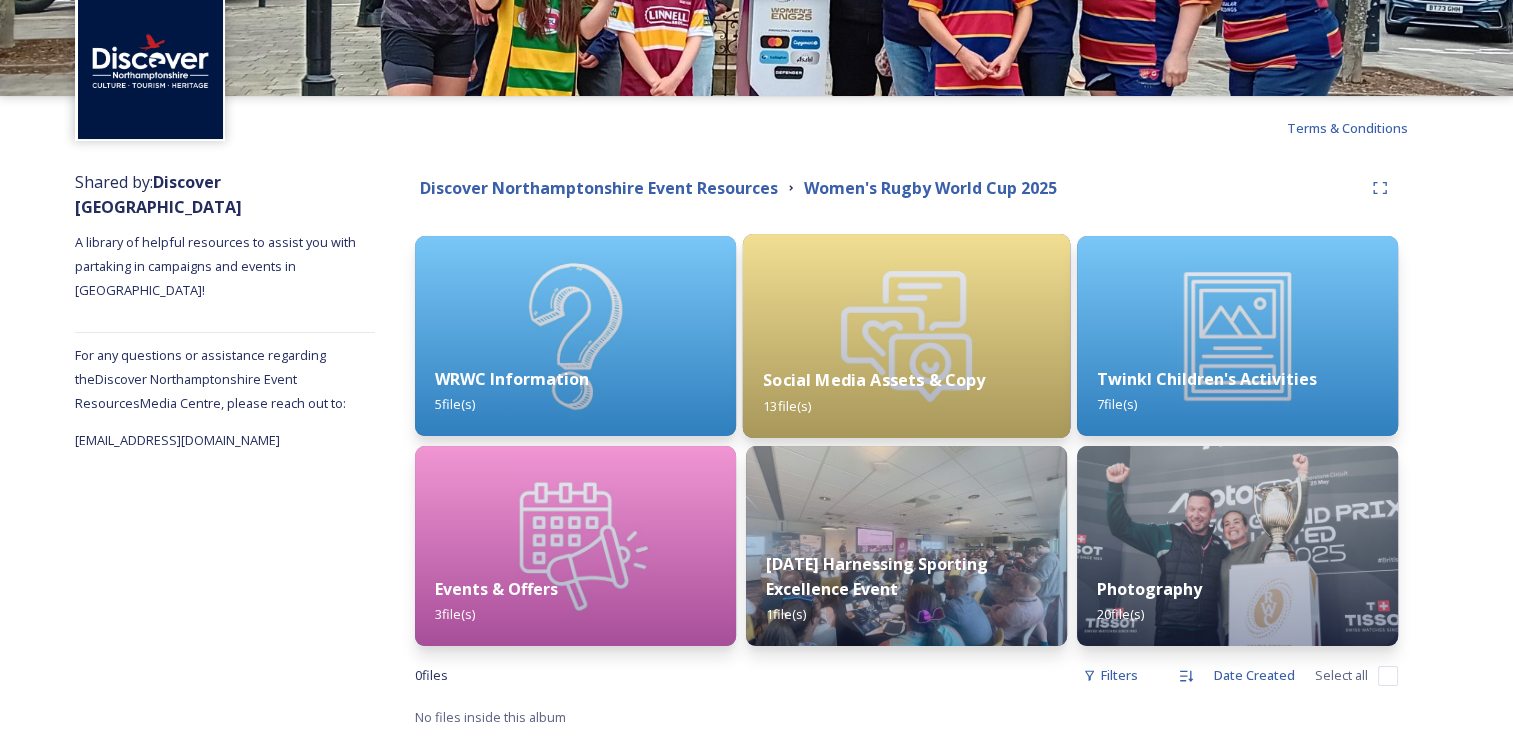 click at bounding box center (906, 336) 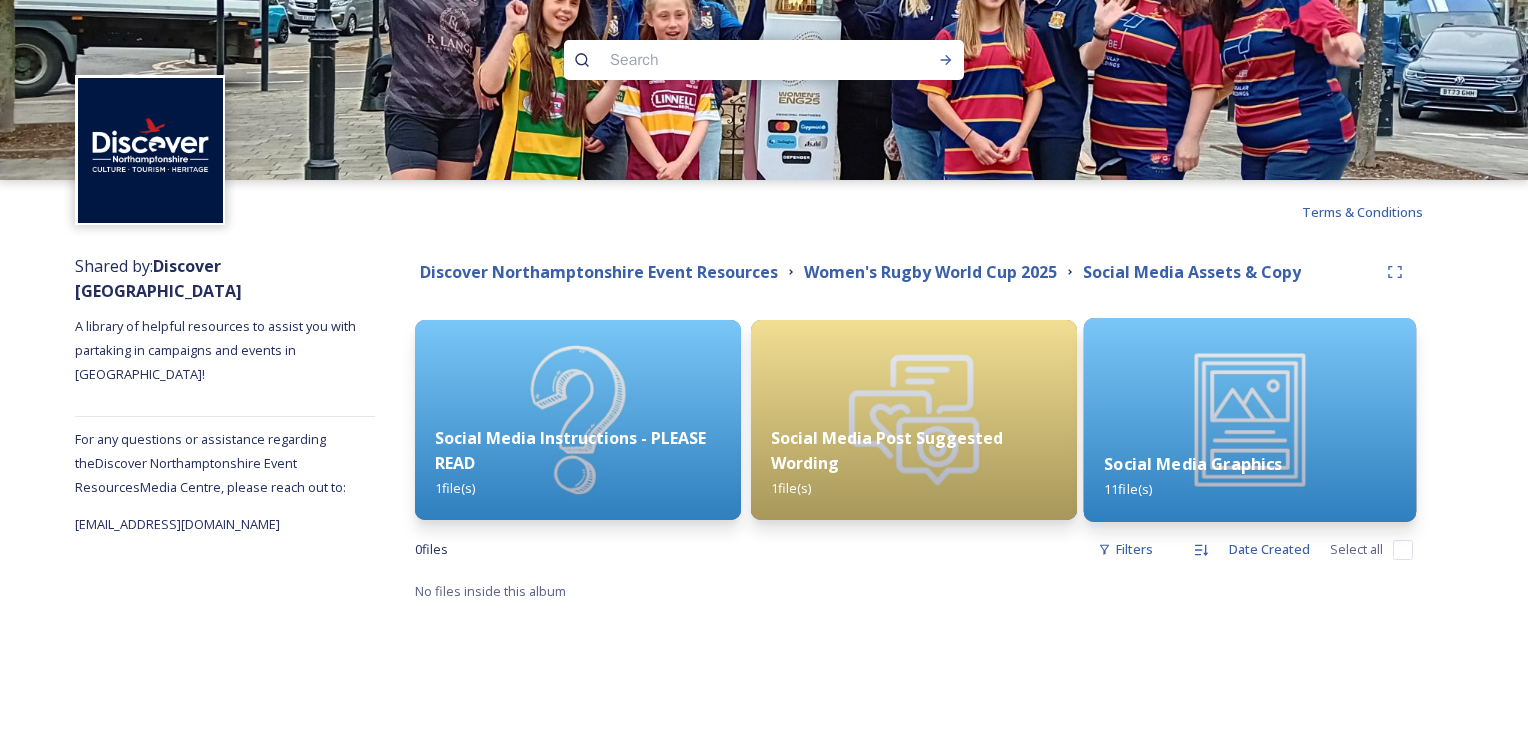 click on "Social Media Graphics 11  file(s)" at bounding box center (1250, 476) 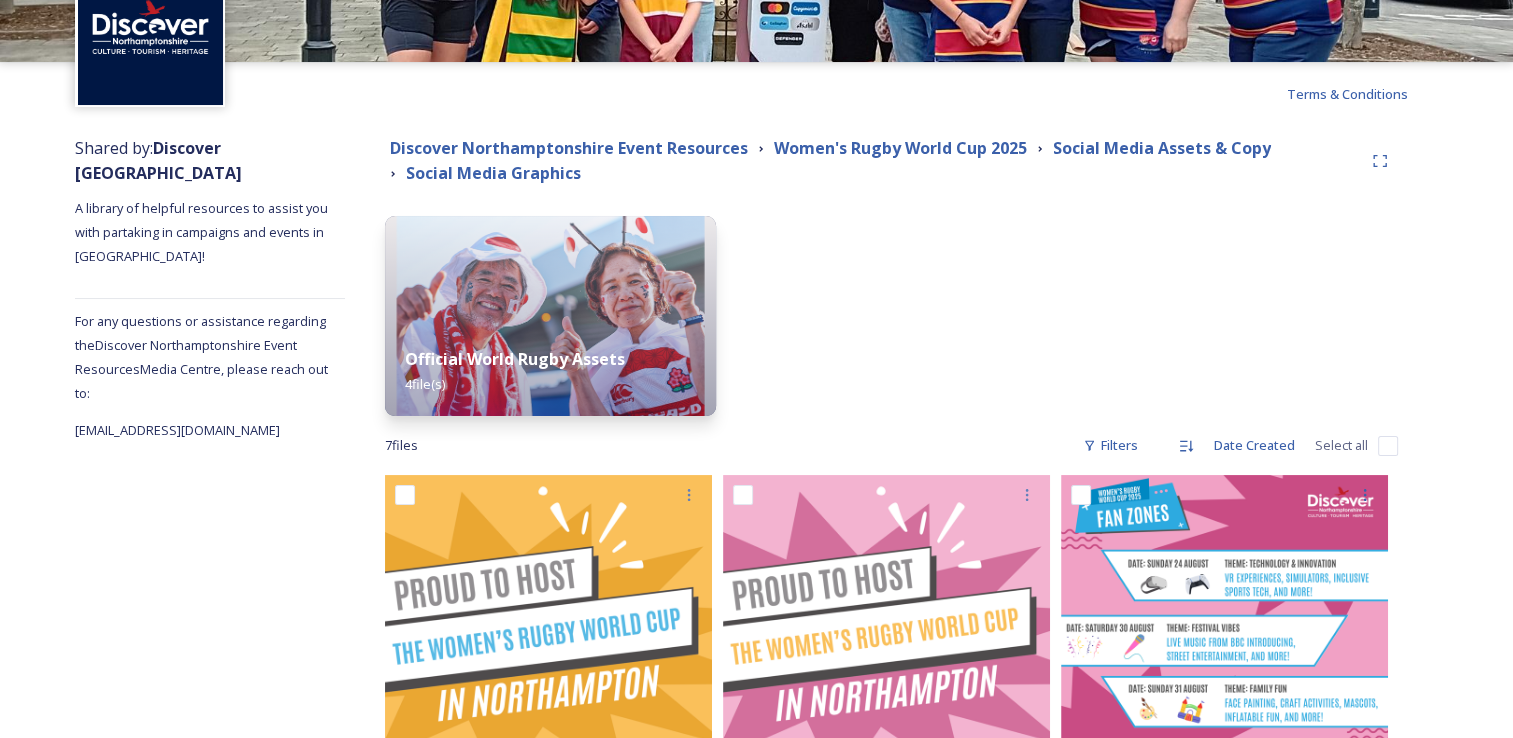 scroll, scrollTop: 300, scrollLeft: 0, axis: vertical 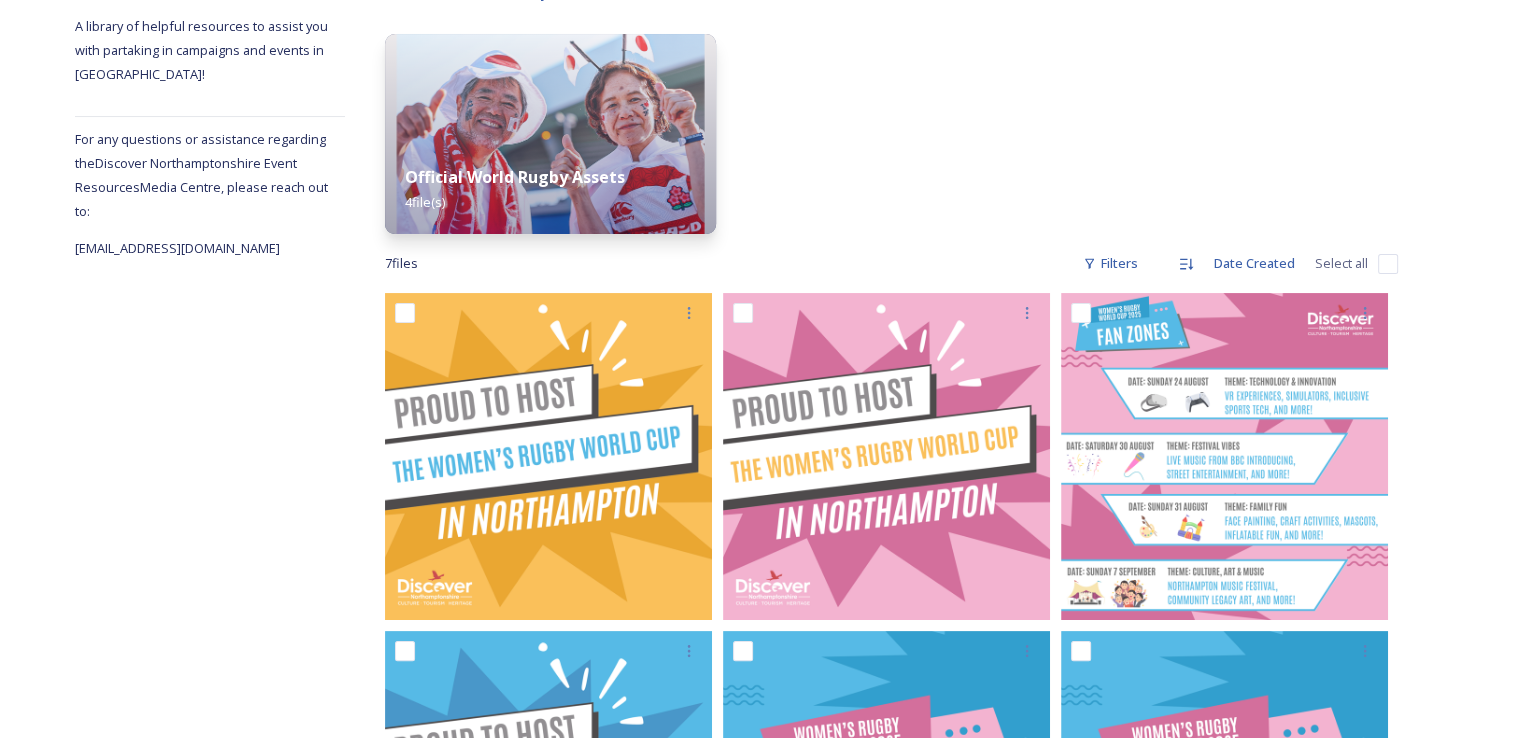click on "Shared by:  Discover Northamptonshire A library of helpful resources to assist you with partaking in campaigns and events in Northants! For any questions or assistance regarding the  Discover Northamptonshire Event Resources  Media Centre, please reach out to: evie.scarborough@westnorthants.gov.uk Discover Northamptonshire Event Resources Women's Rugby World Cup 2025 Social Media Assets & Copy Social Media Graphics Official World Rugby Assets 4  file(s) 7  file s Filters Date Created Select all You've reached the end" at bounding box center (756, 642) 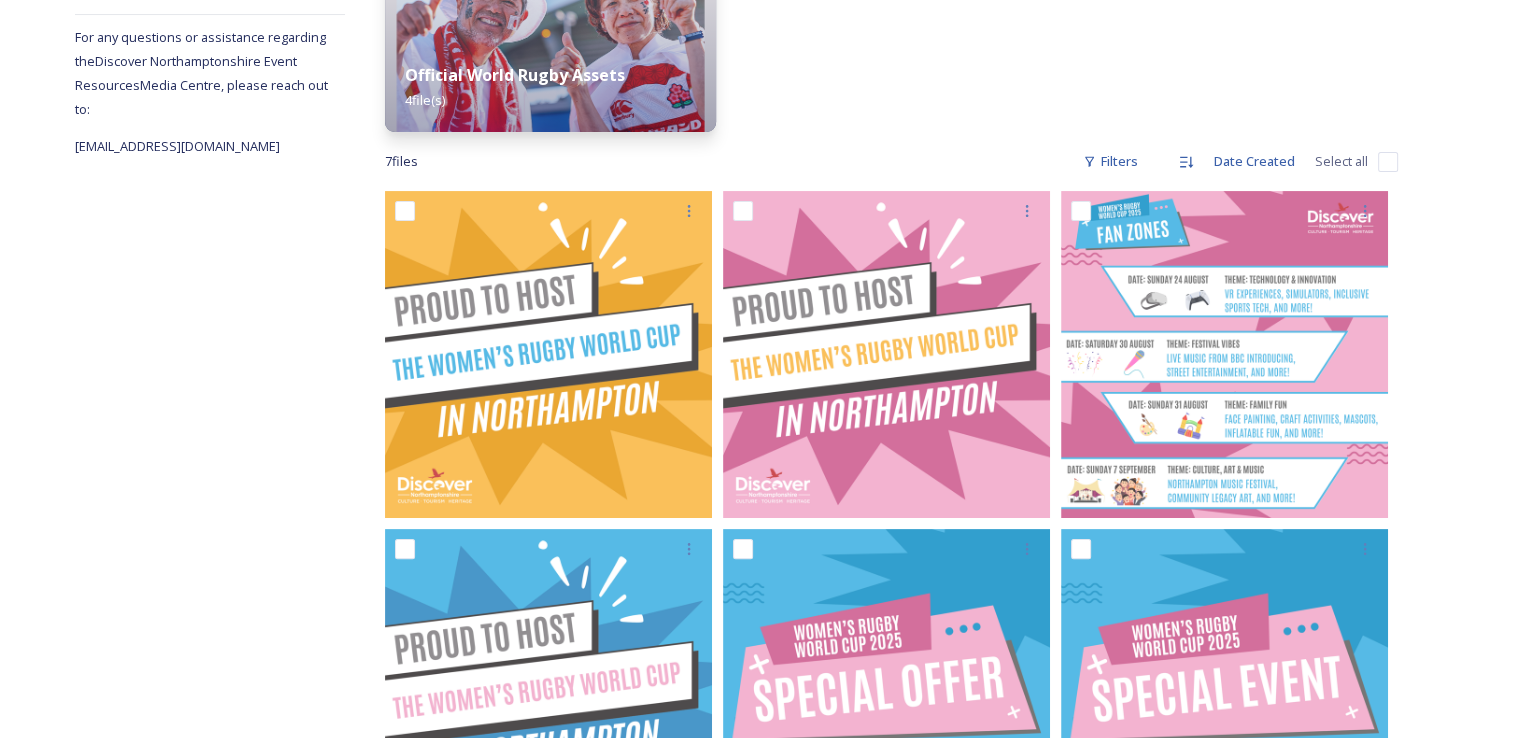 scroll, scrollTop: 500, scrollLeft: 0, axis: vertical 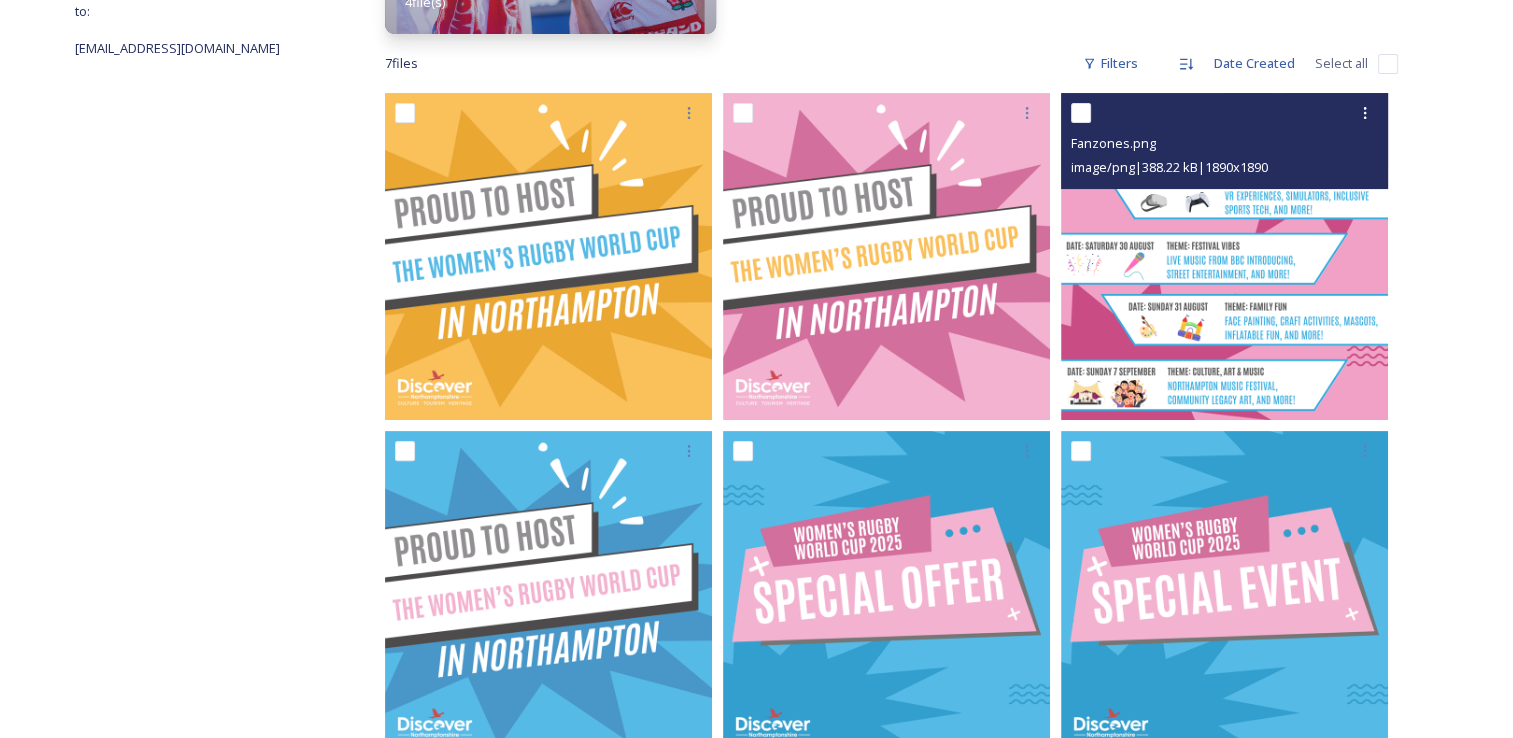 click at bounding box center [1224, 256] 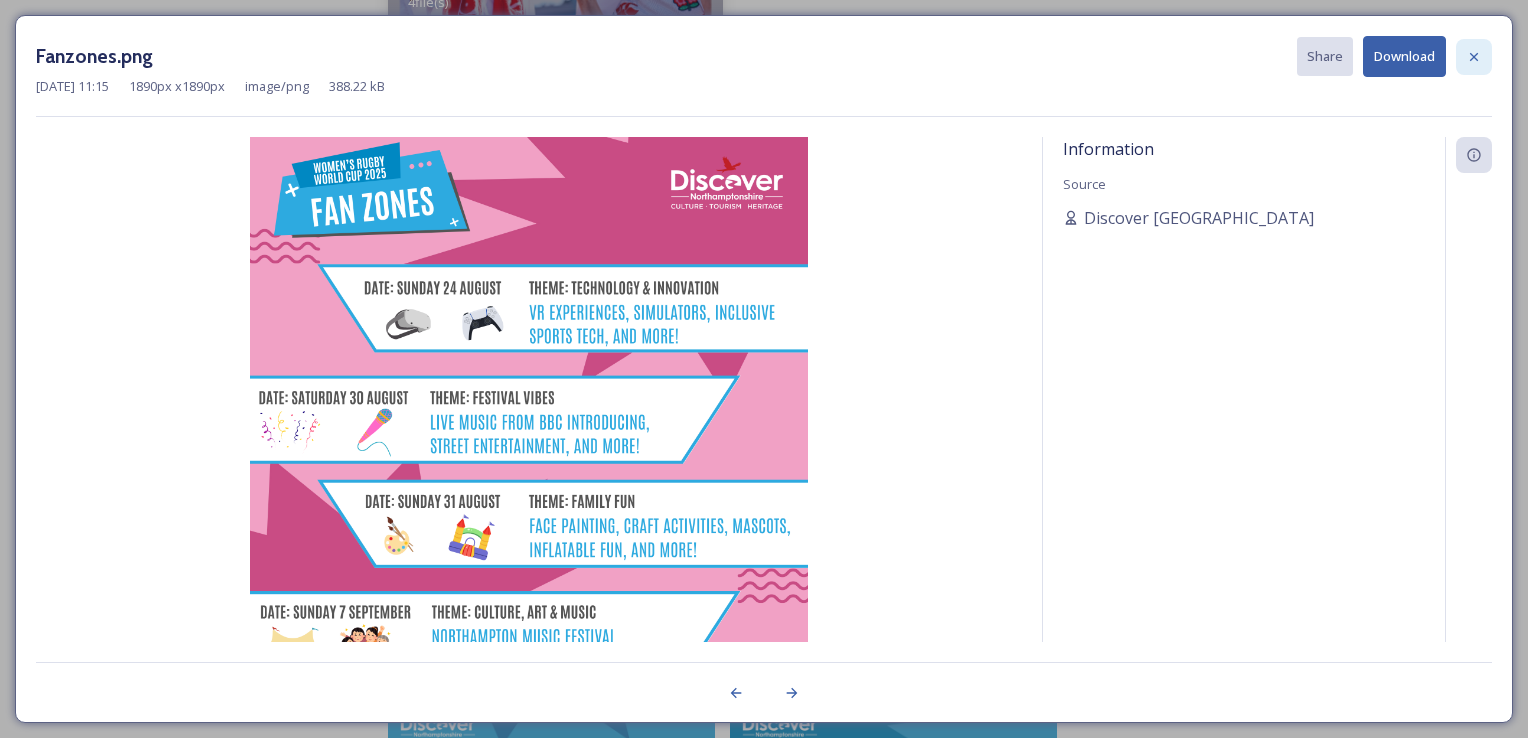 click 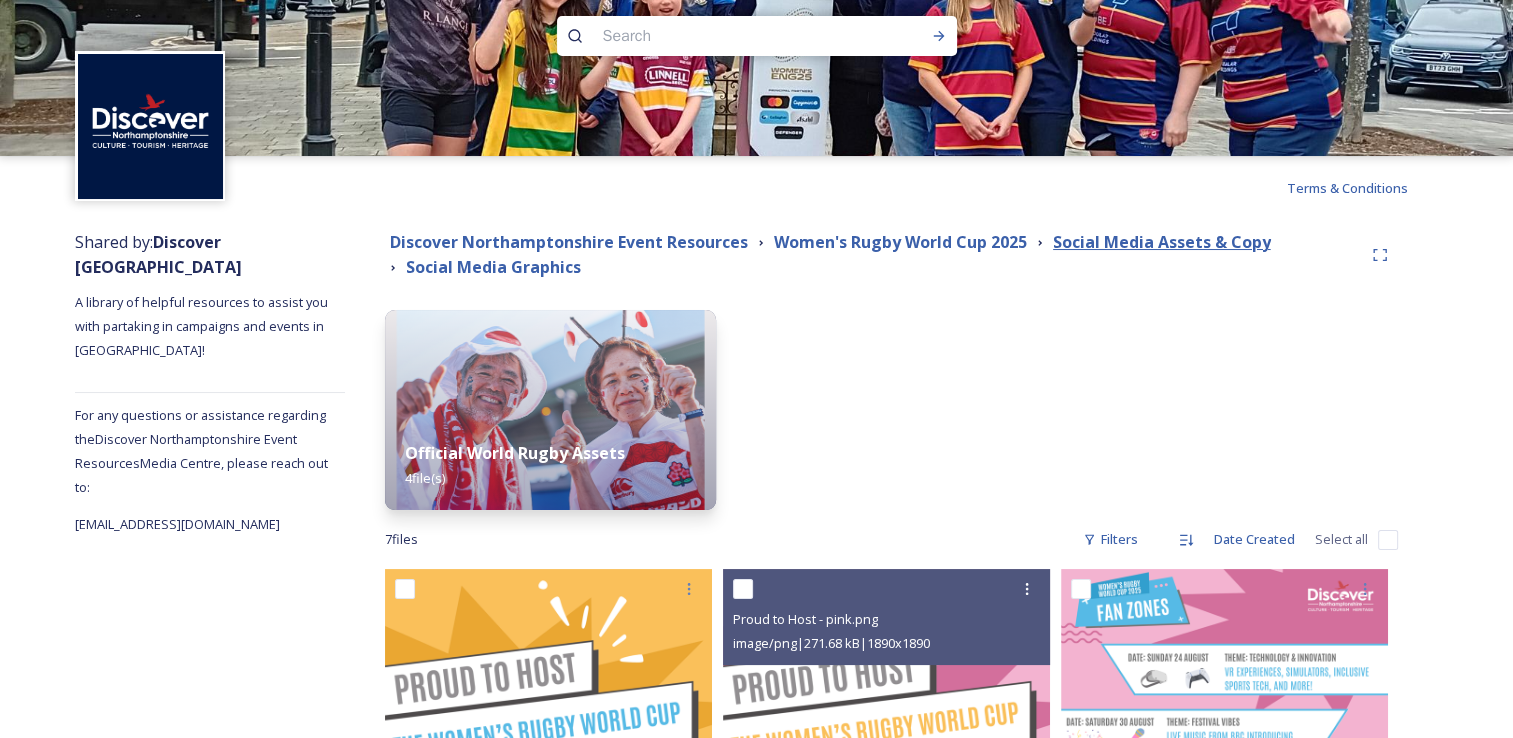 scroll, scrollTop: 1, scrollLeft: 0, axis: vertical 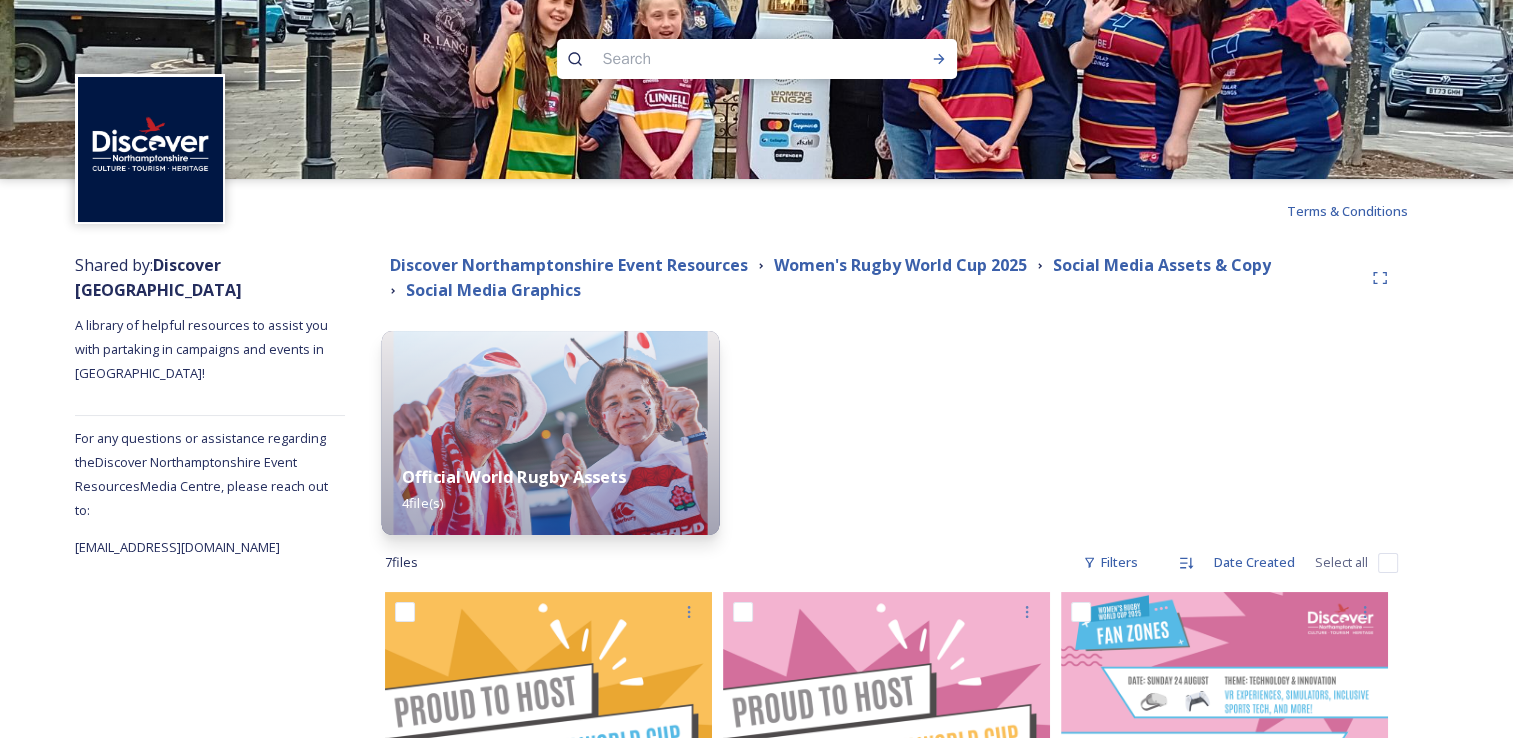 click on "Official World Rugby Assets 4  file(s)" at bounding box center (550, 489) 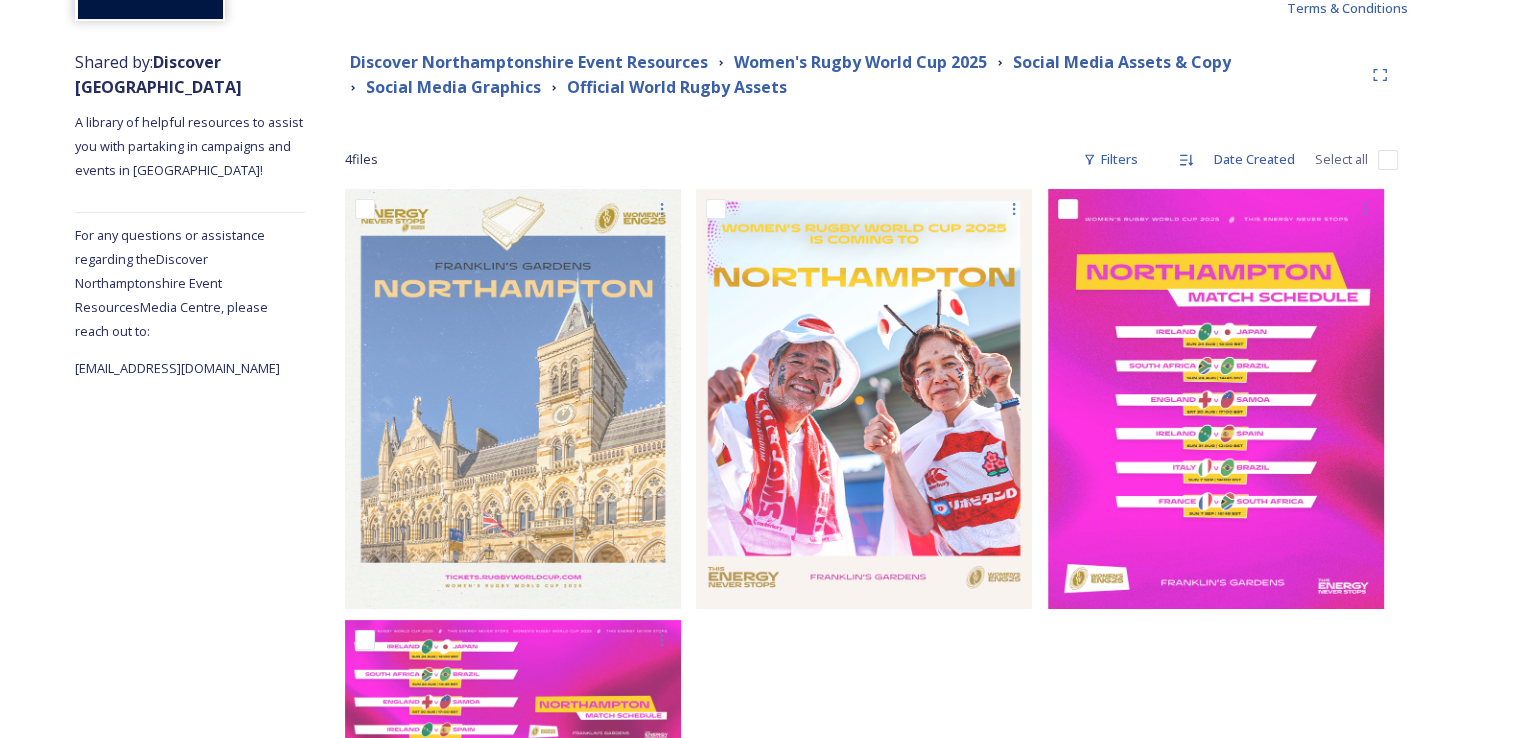 scroll, scrollTop: 300, scrollLeft: 0, axis: vertical 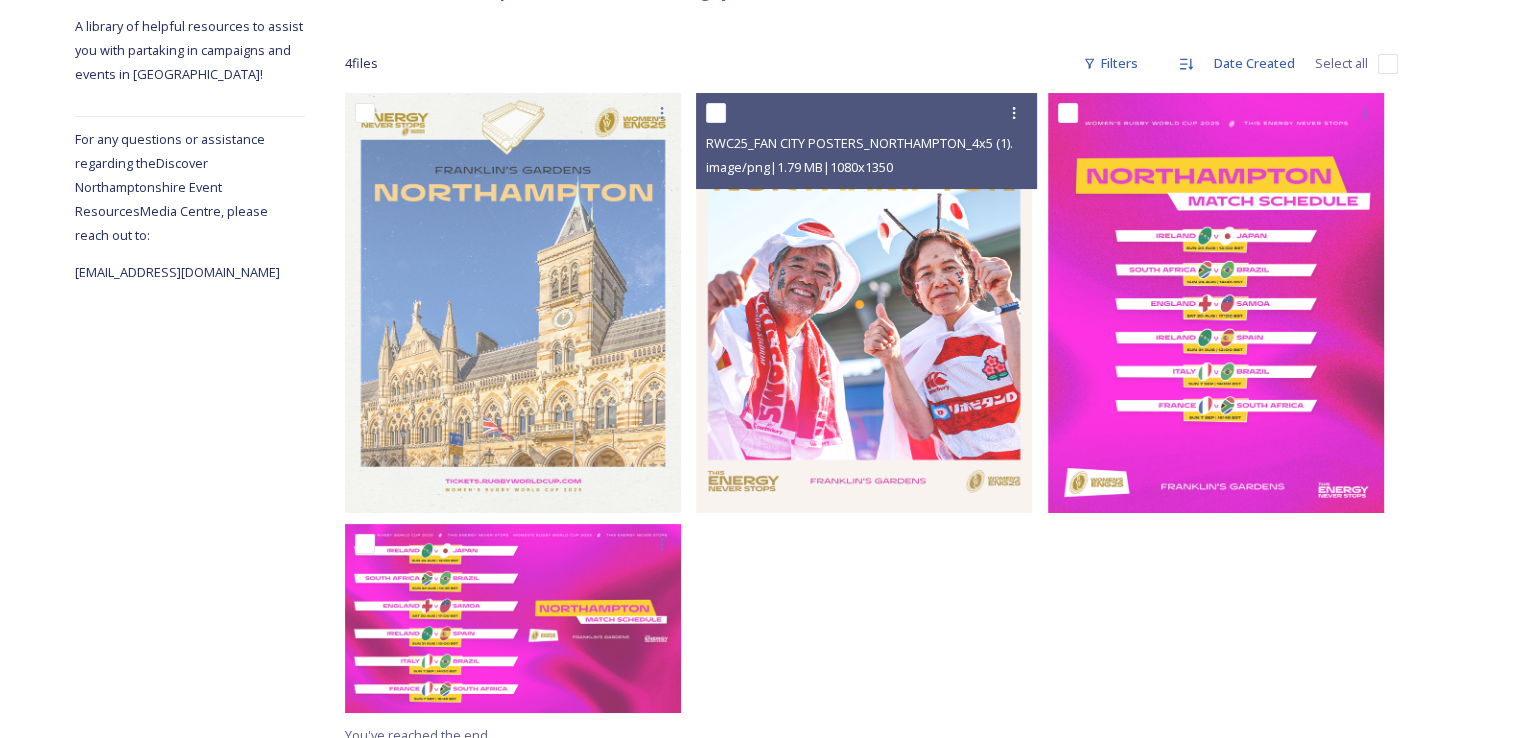 drag, startPoint x: 838, startPoint y: 458, endPoint x: 907, endPoint y: 631, distance: 186.25252 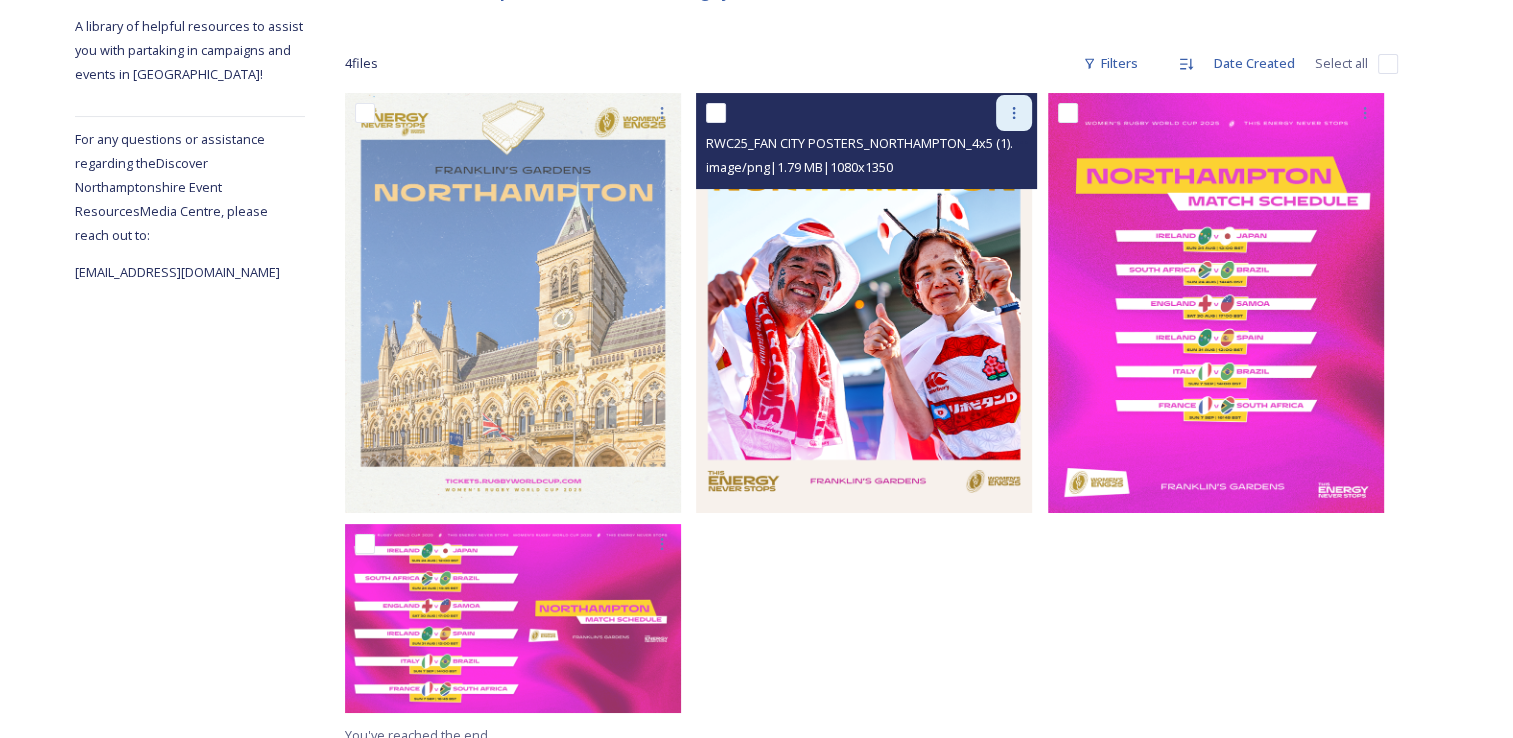click 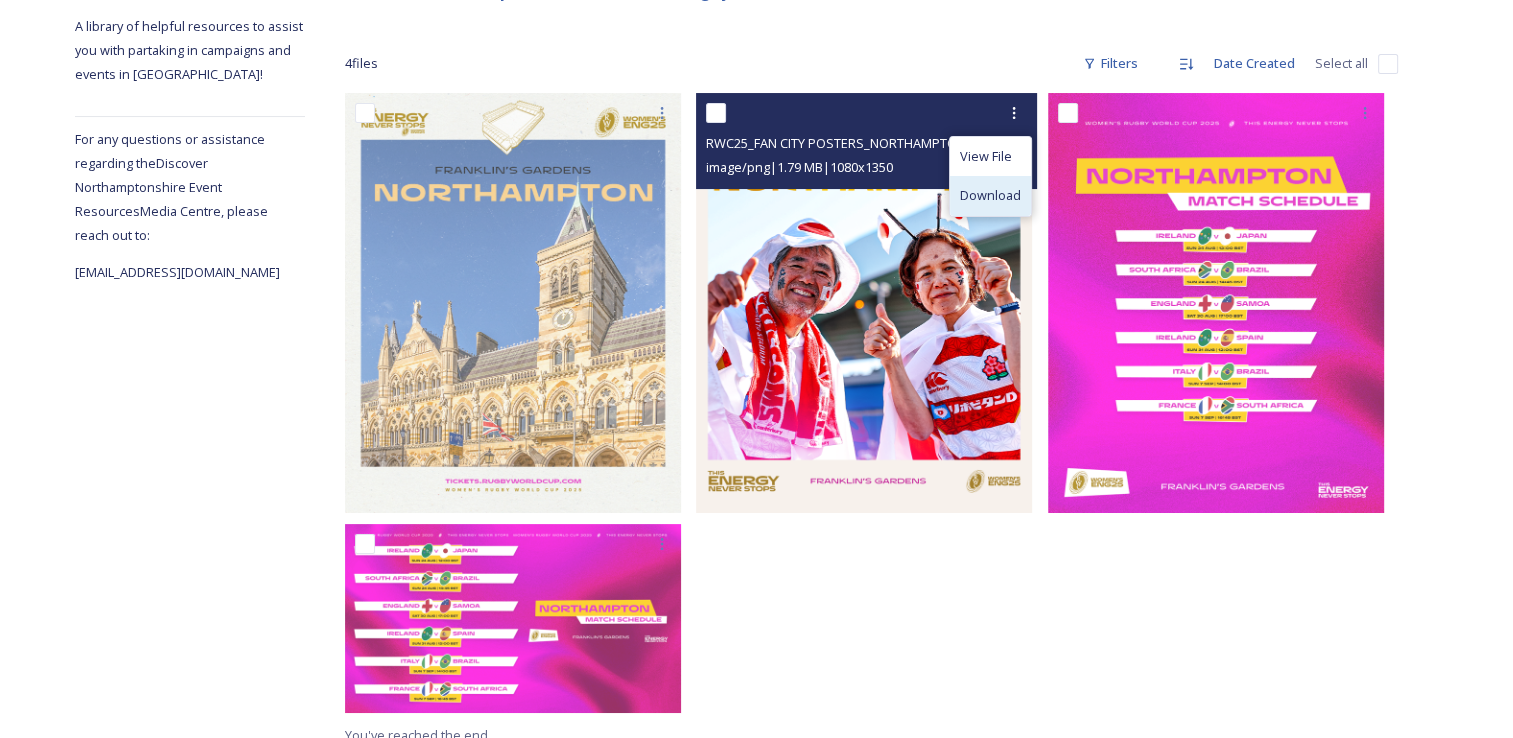 click on "Download" at bounding box center [990, 195] 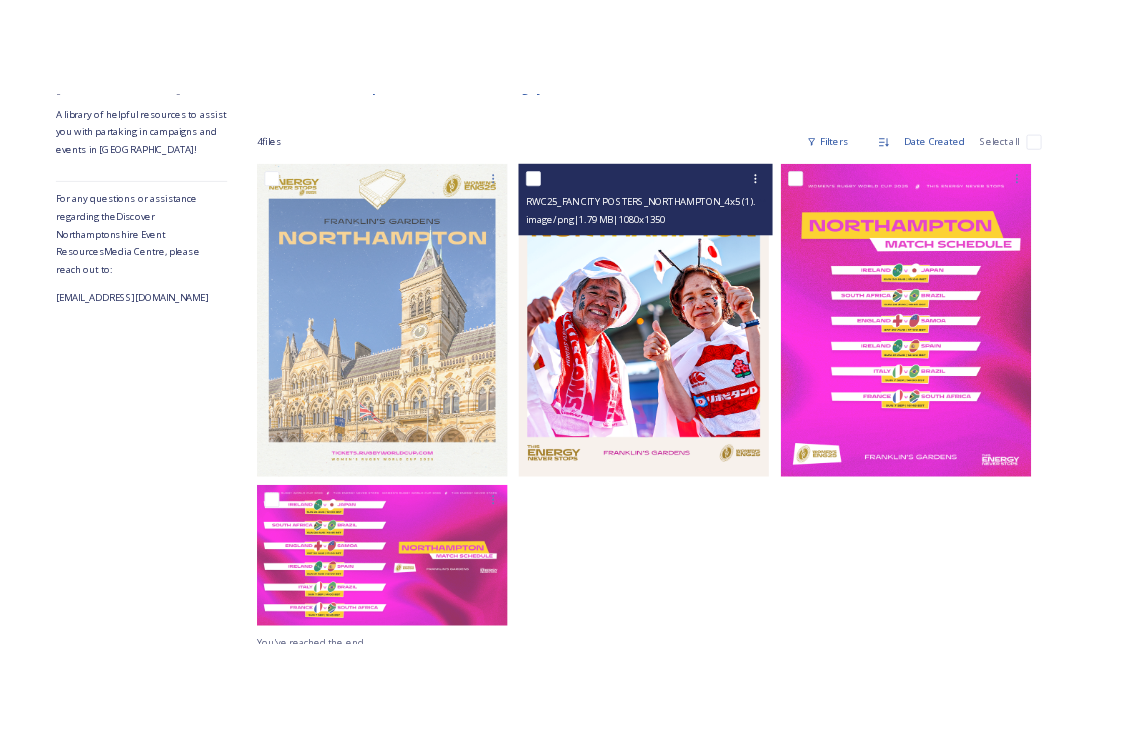 scroll, scrollTop: 109, scrollLeft: 0, axis: vertical 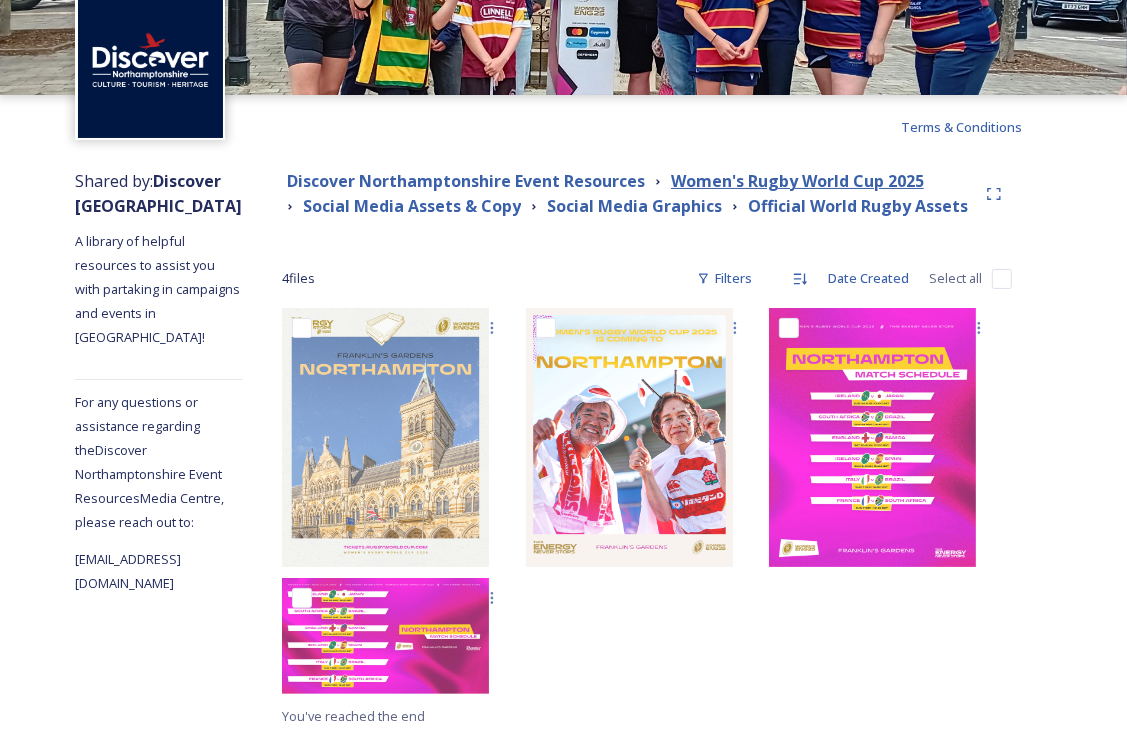 click on "Women's Rugby World Cup 2025" at bounding box center (797, 181) 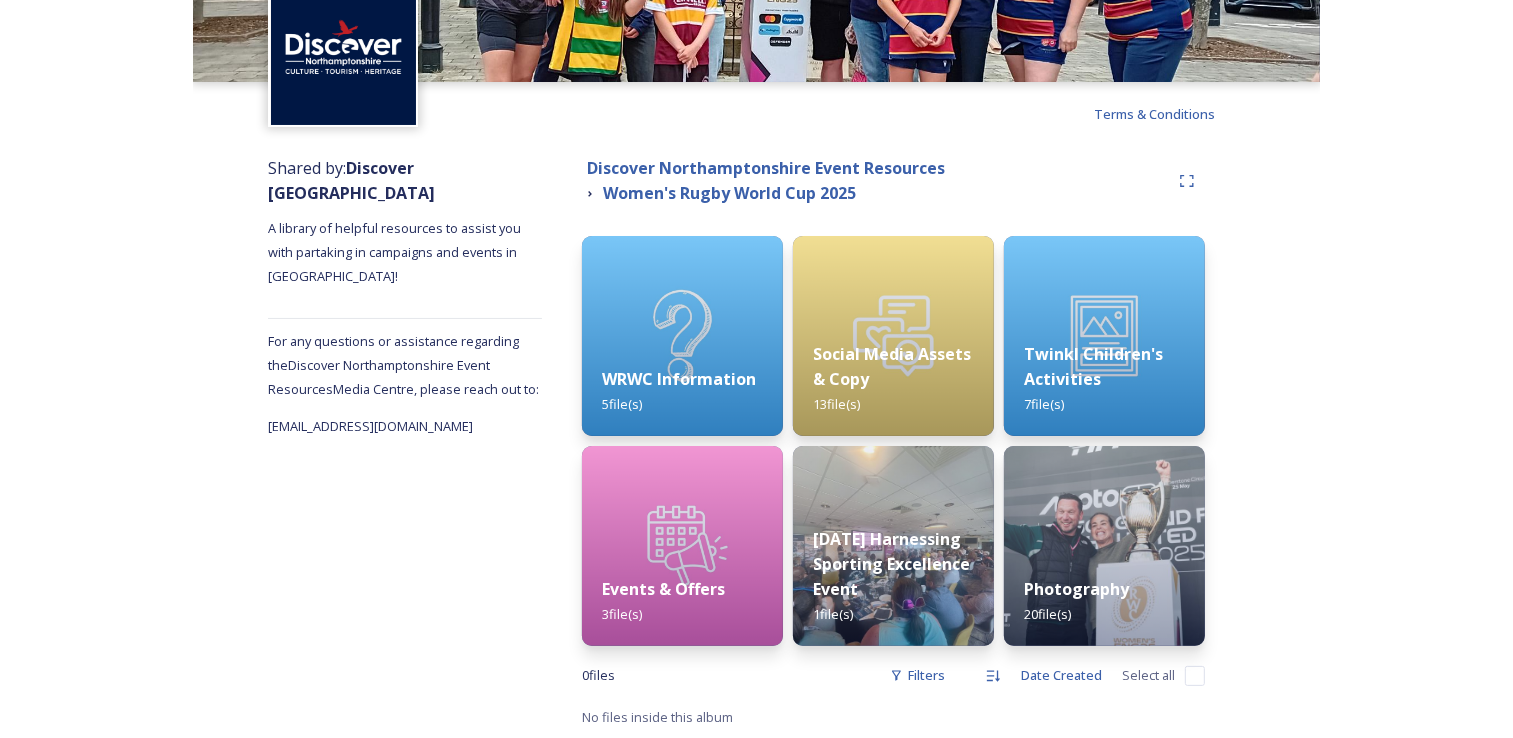 scroll, scrollTop: 84, scrollLeft: 0, axis: vertical 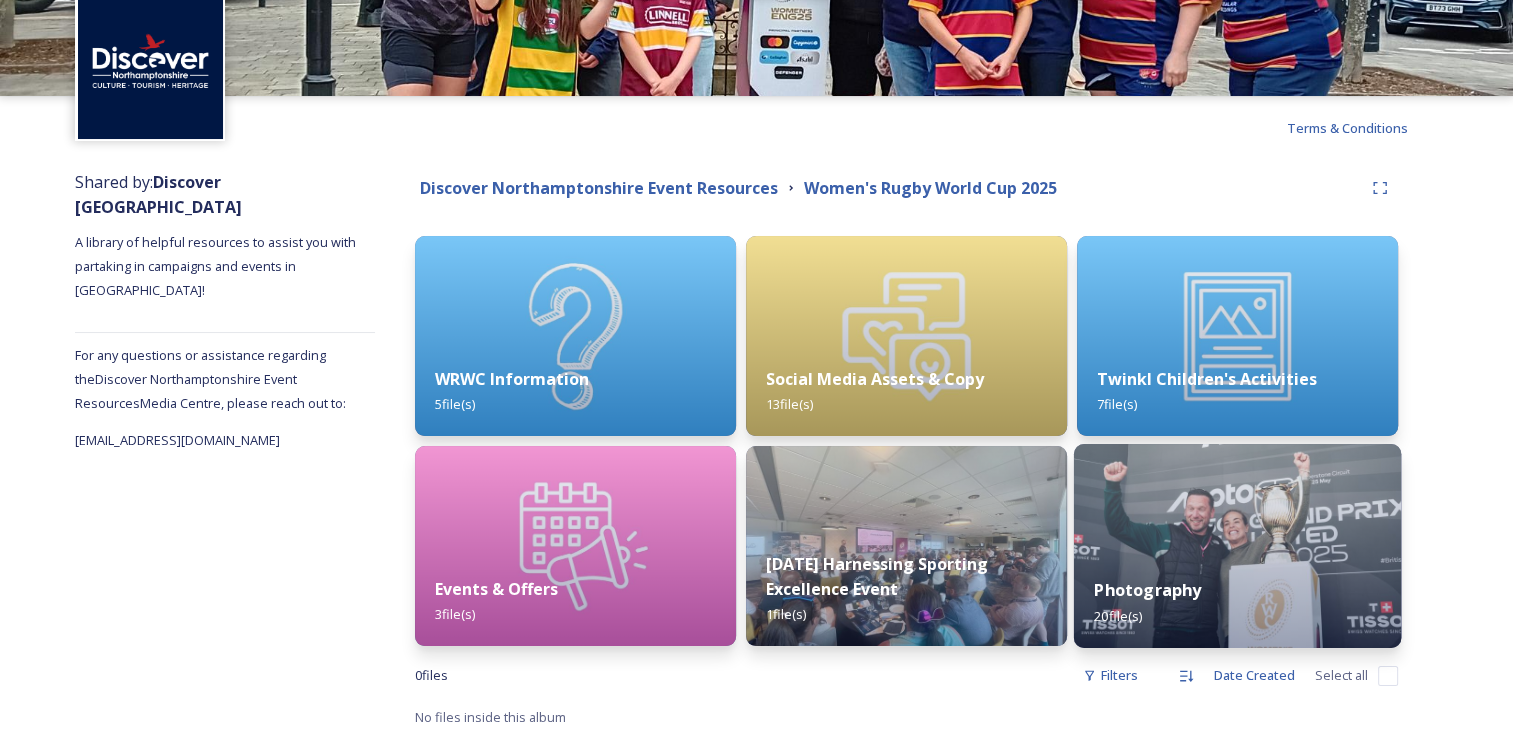 click on "Photography 20  file(s)" at bounding box center (1237, 602) 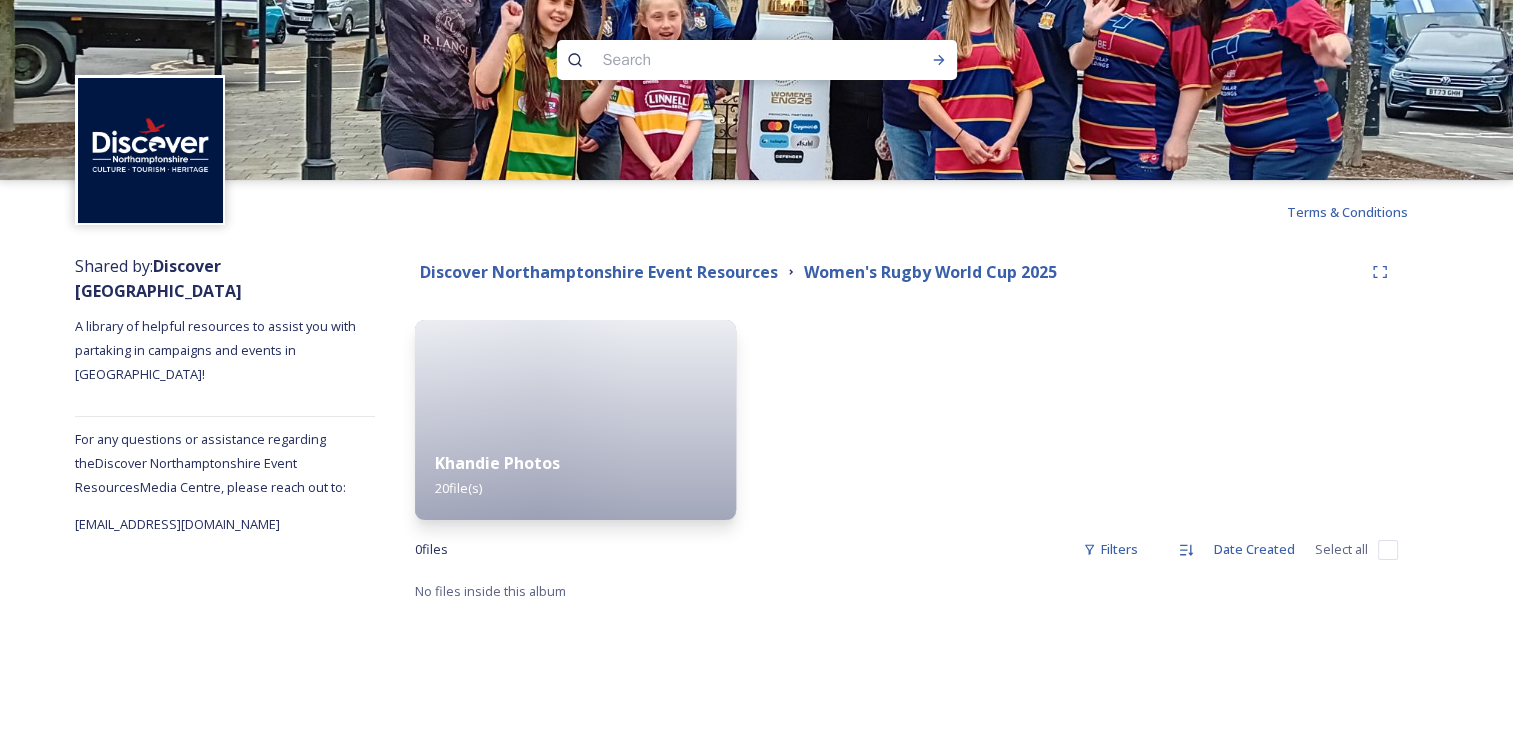 scroll, scrollTop: 0, scrollLeft: 0, axis: both 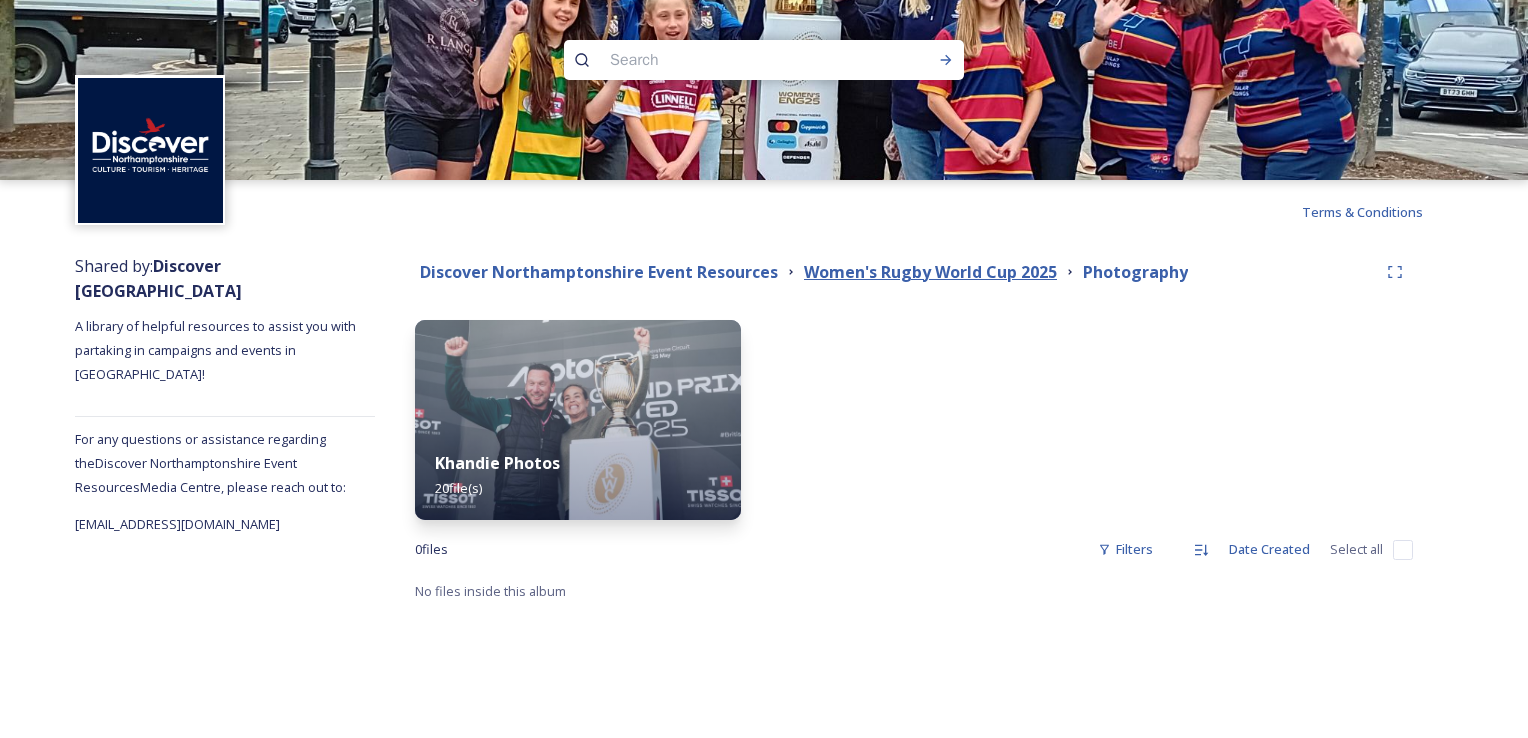click on "Women's Rugby World Cup 2025" at bounding box center (930, 272) 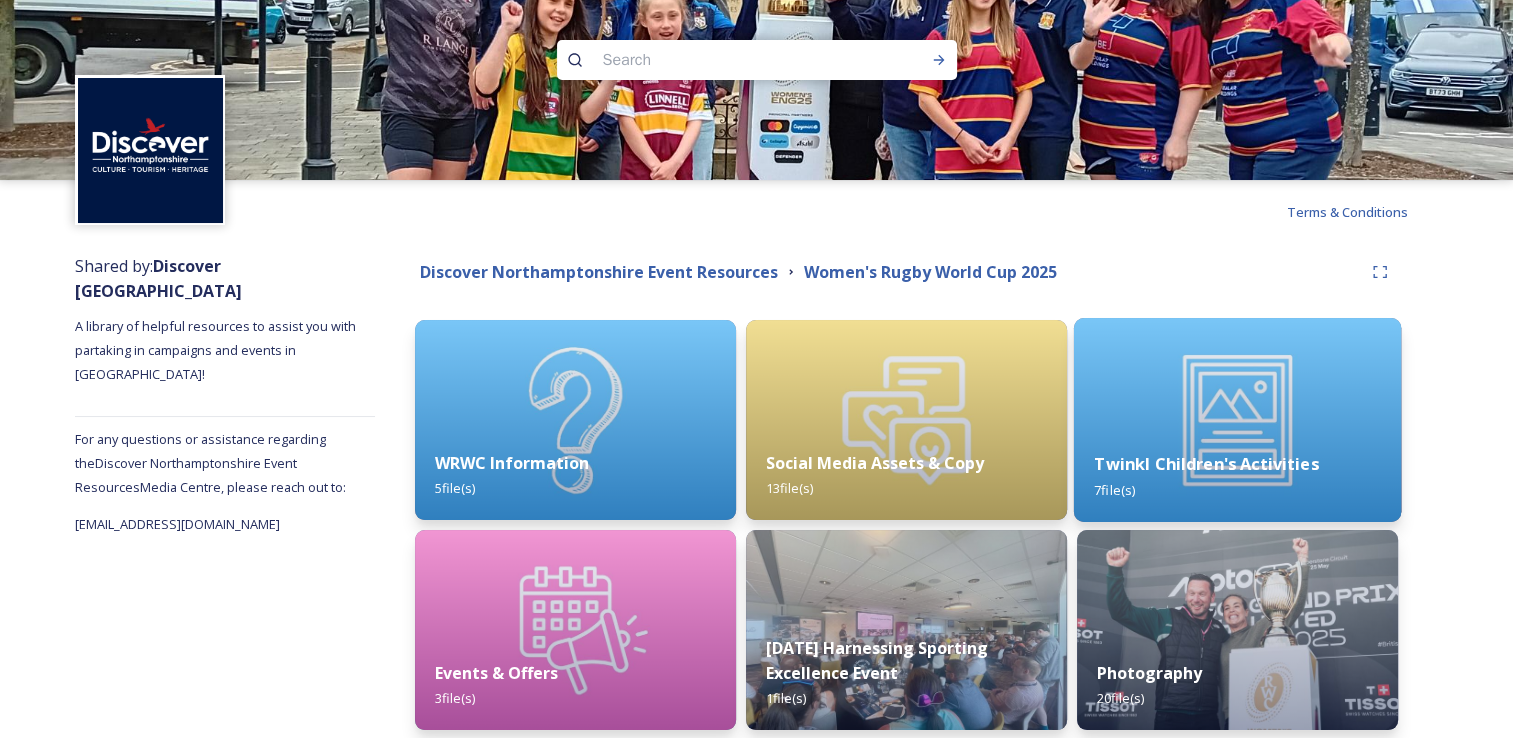 click on "Twinkl Children's Activities 7  file(s)" at bounding box center [1237, 476] 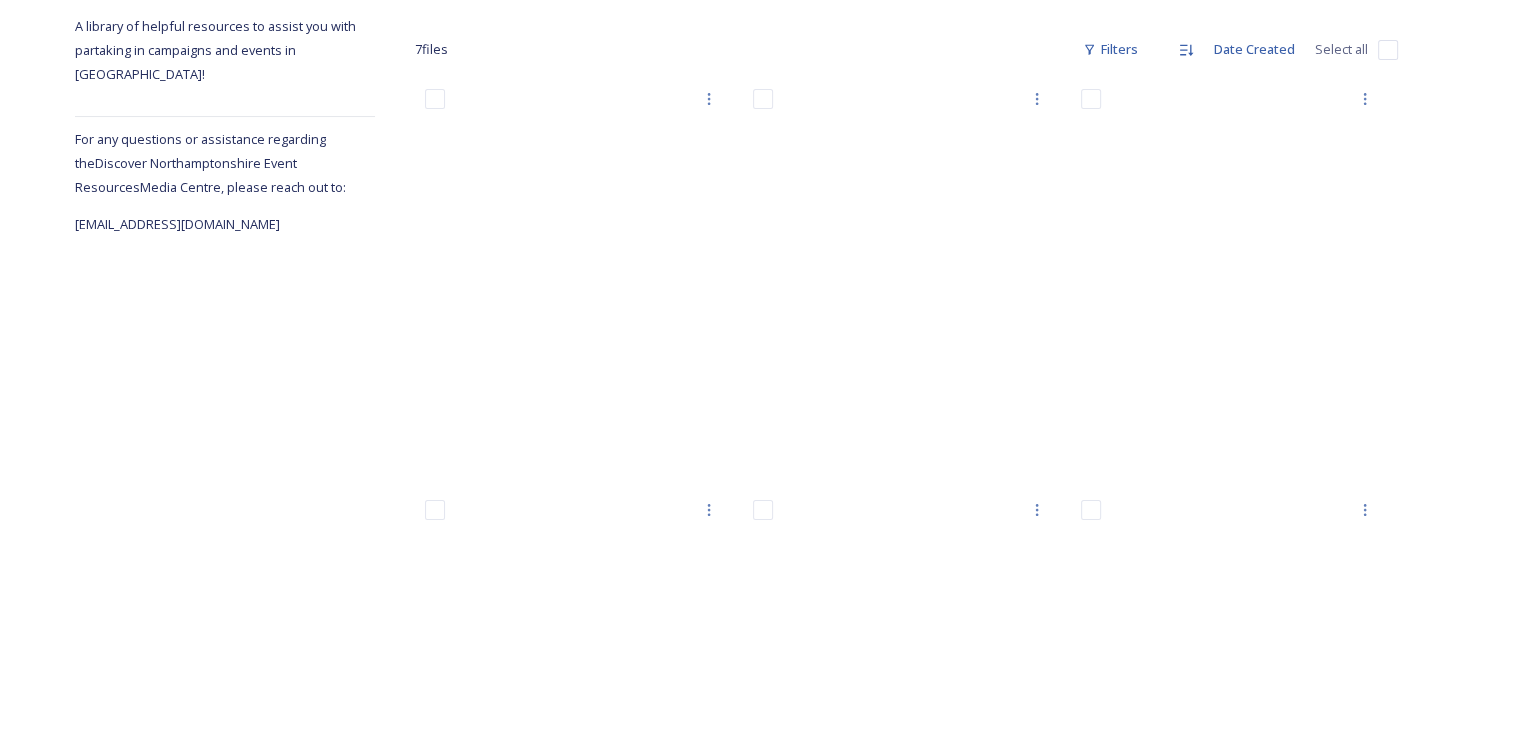 scroll, scrollTop: 0, scrollLeft: 0, axis: both 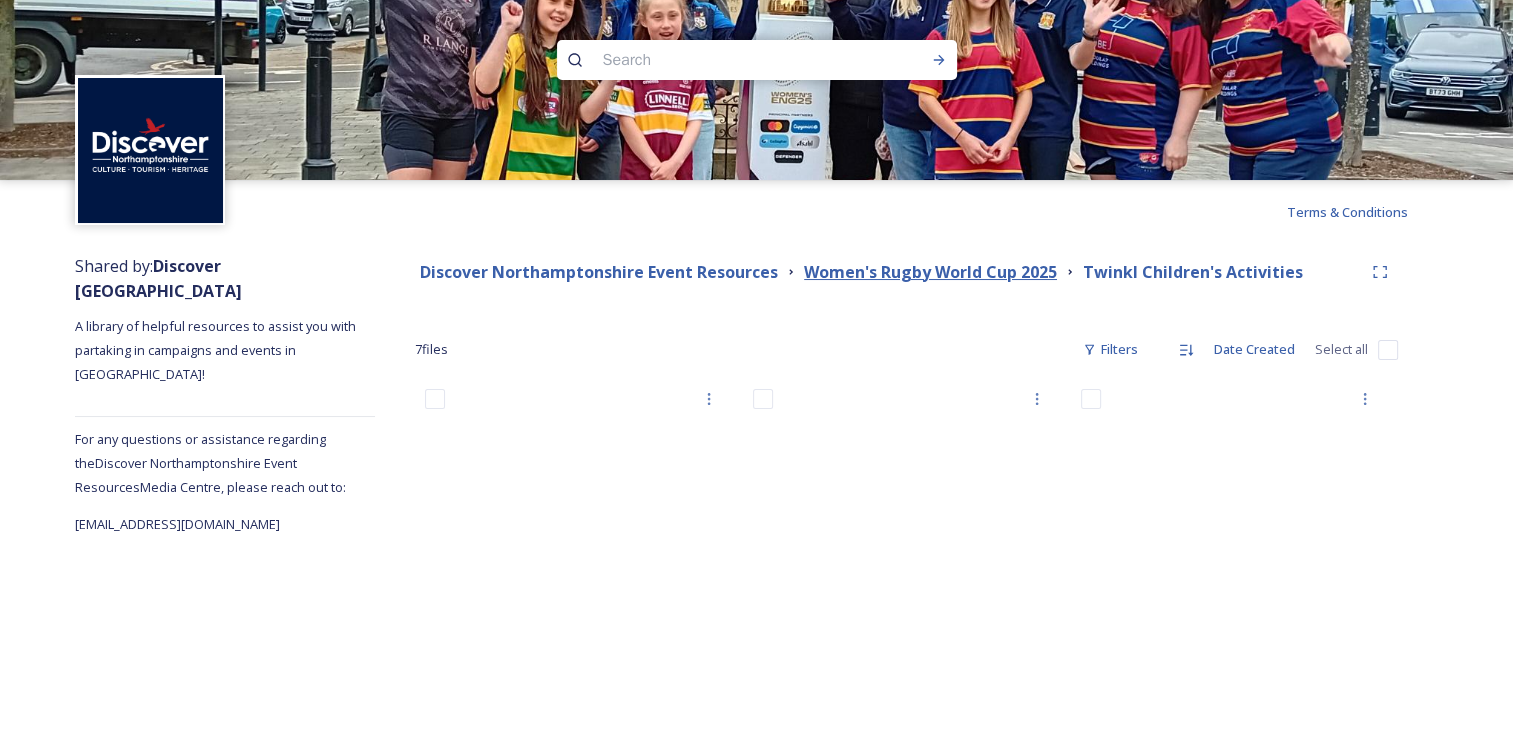 click on "Women's Rugby World Cup 2025" at bounding box center (930, 272) 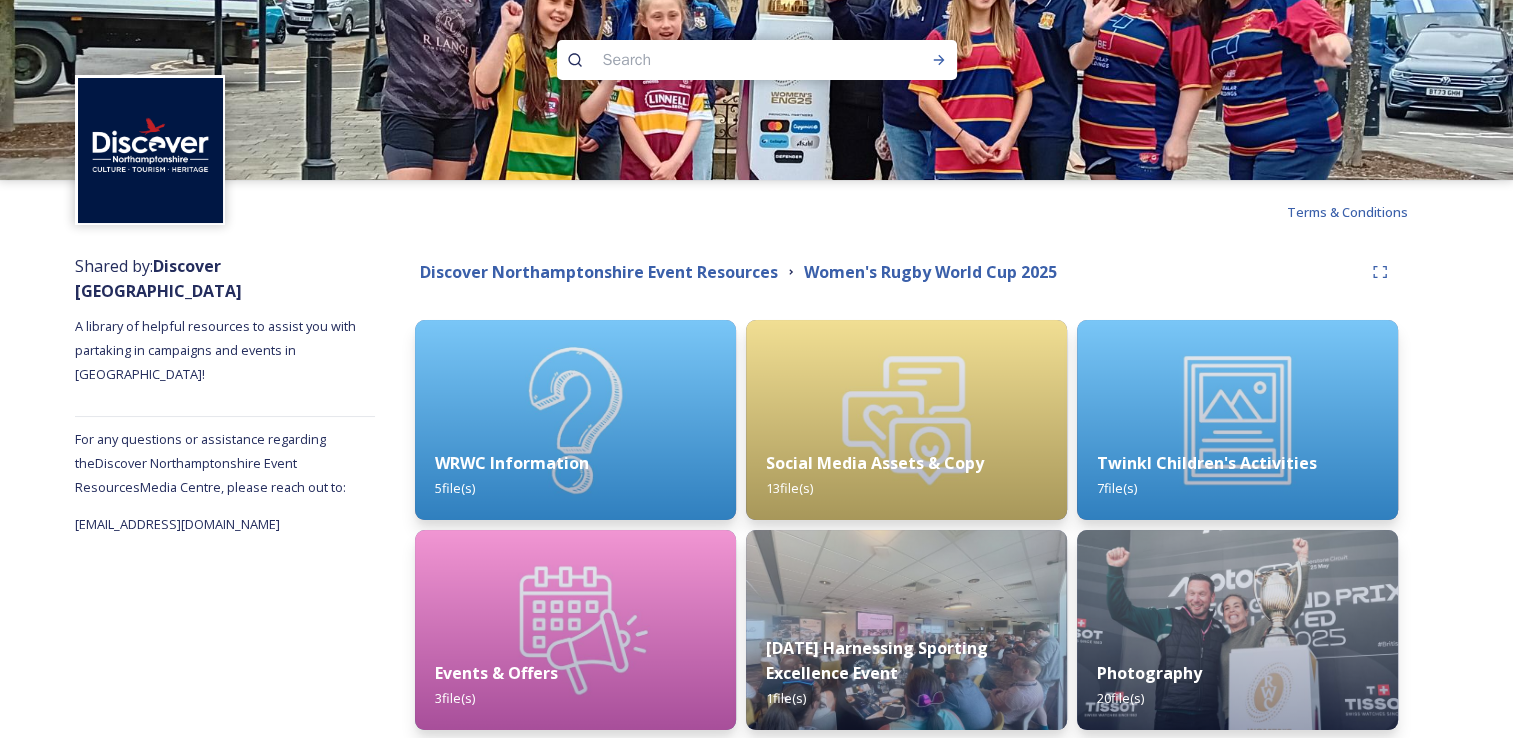 scroll, scrollTop: 84, scrollLeft: 0, axis: vertical 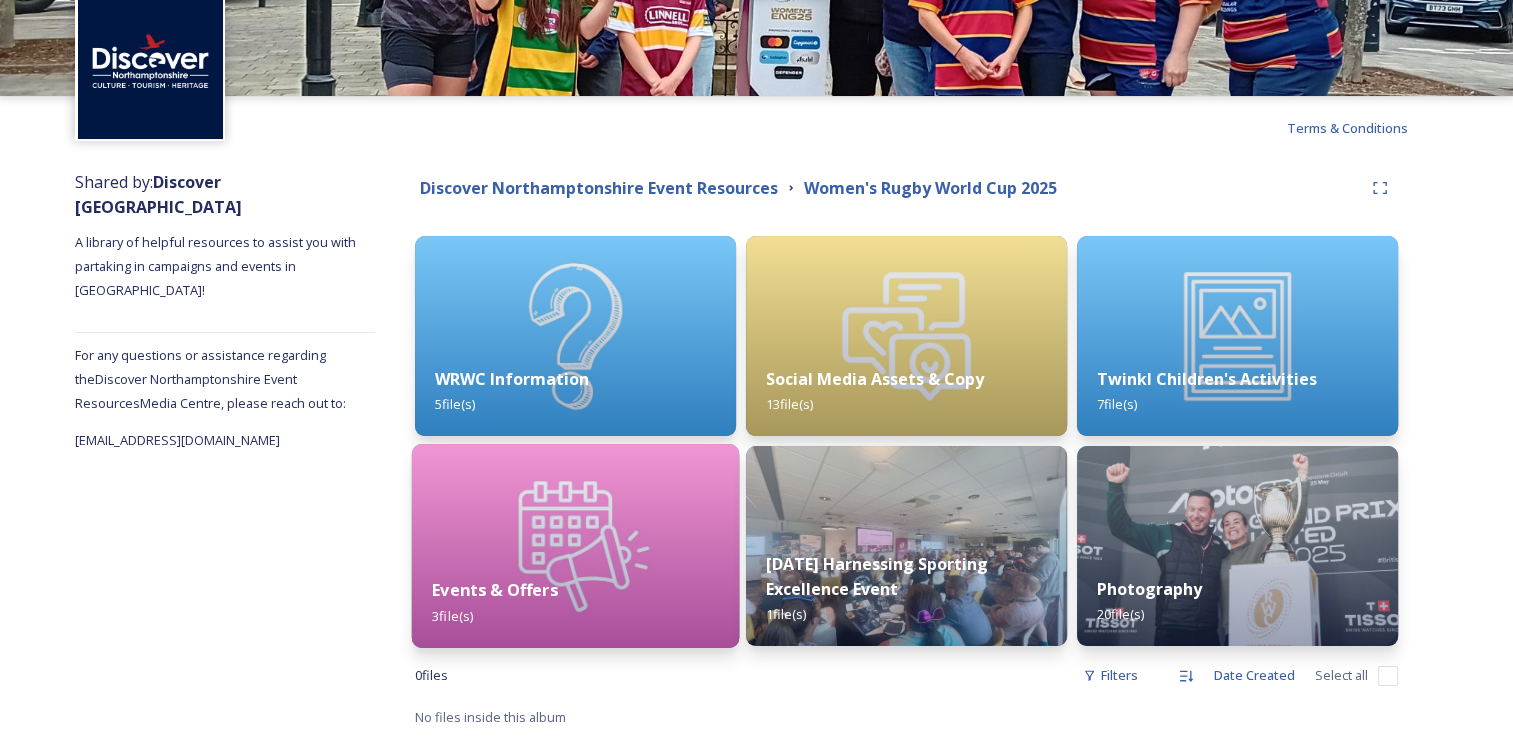 click at bounding box center (575, 546) 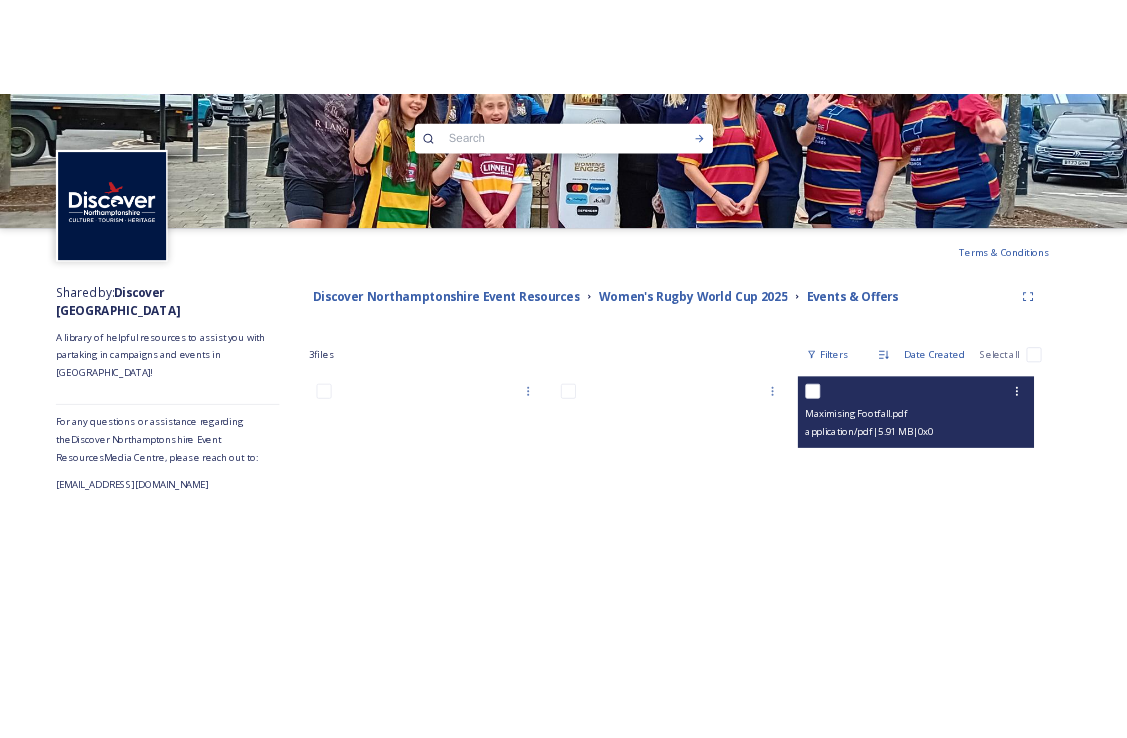 scroll, scrollTop: 84, scrollLeft: 0, axis: vertical 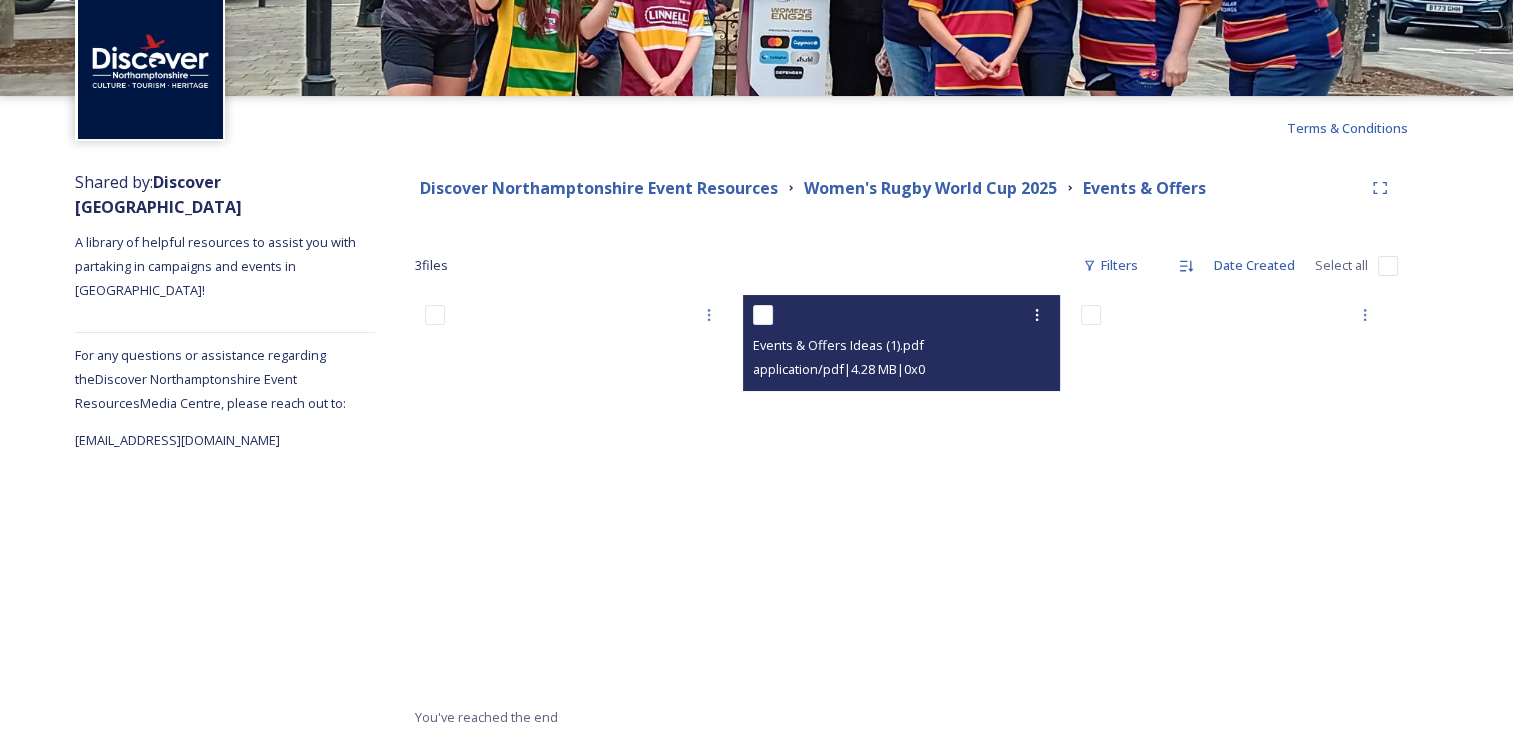 click at bounding box center (904, 315) 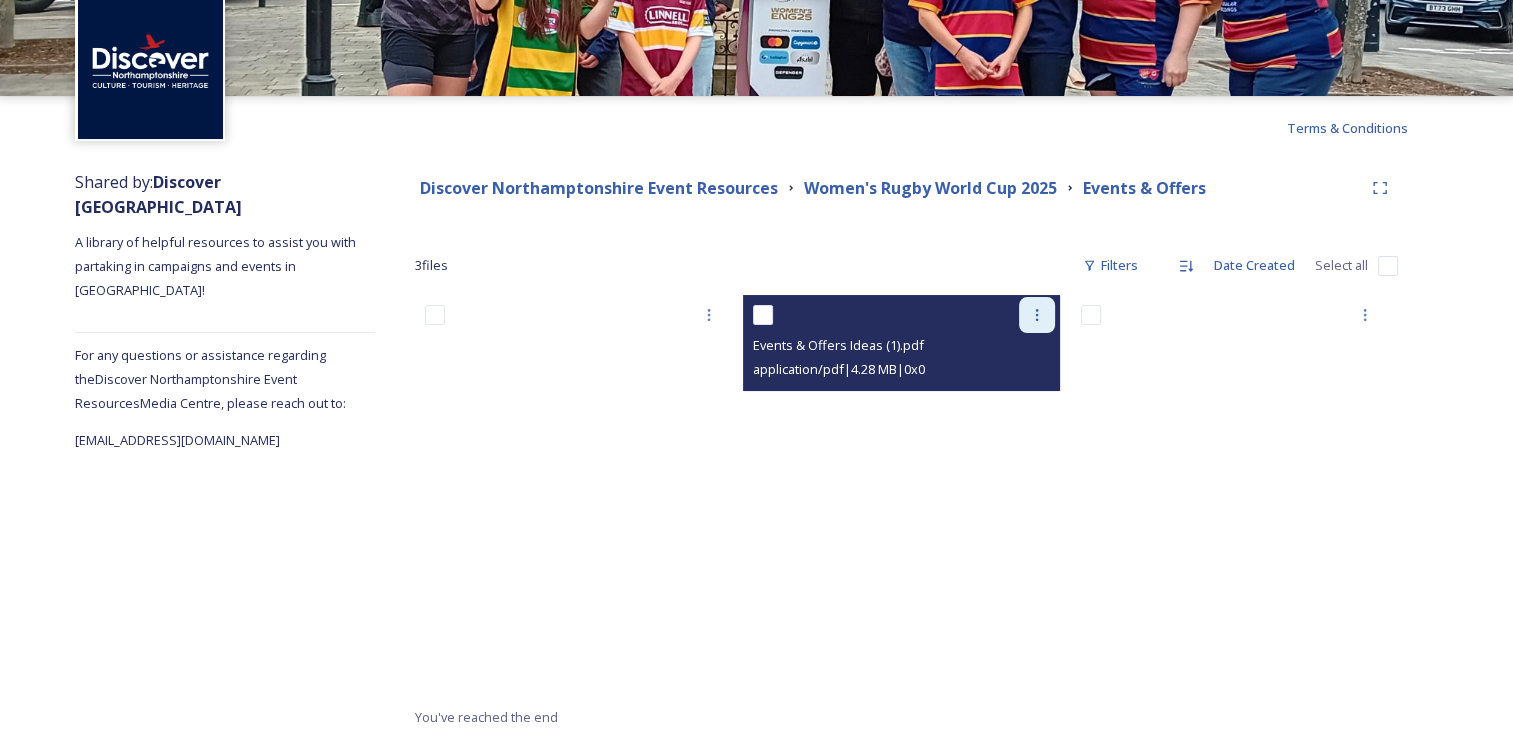 click 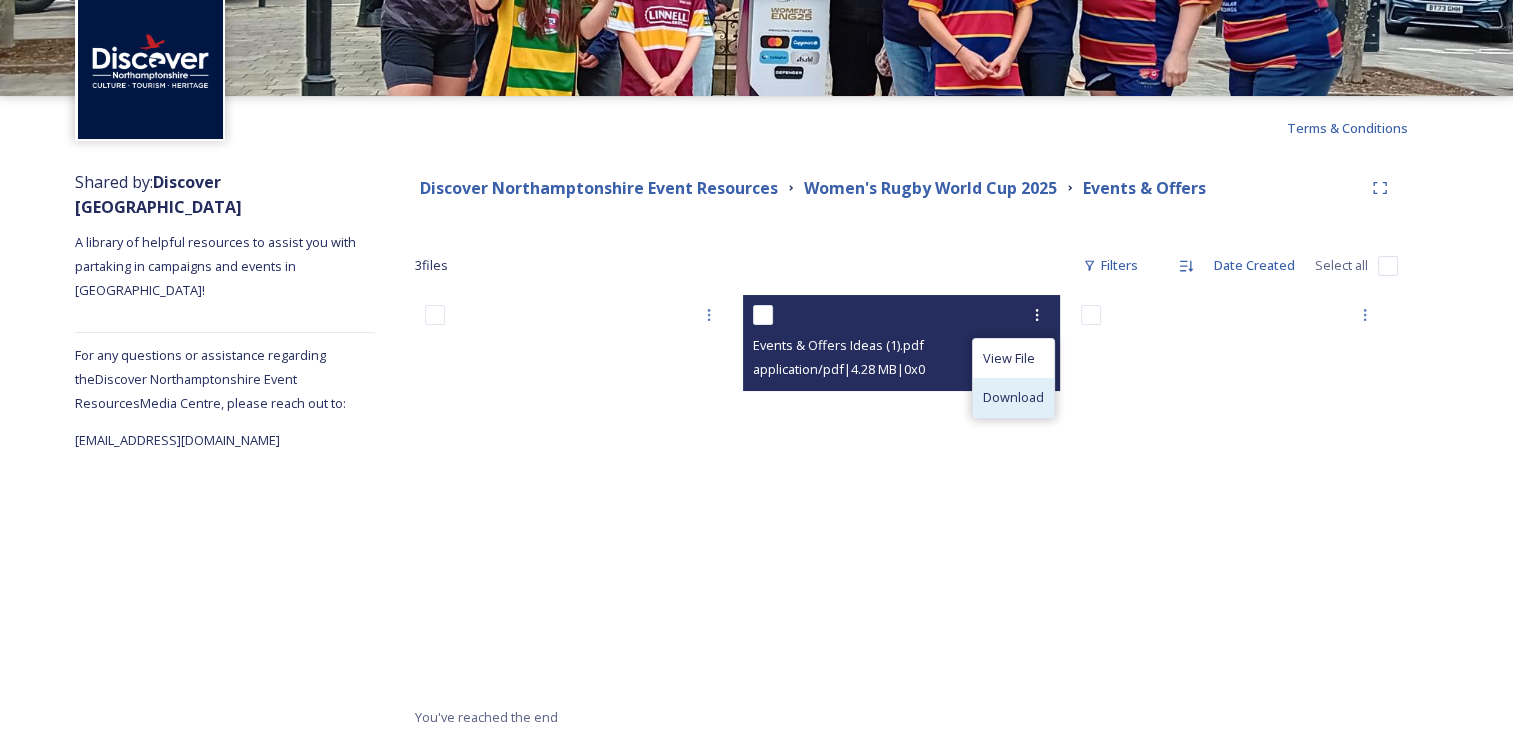 click on "Download" at bounding box center (1013, 397) 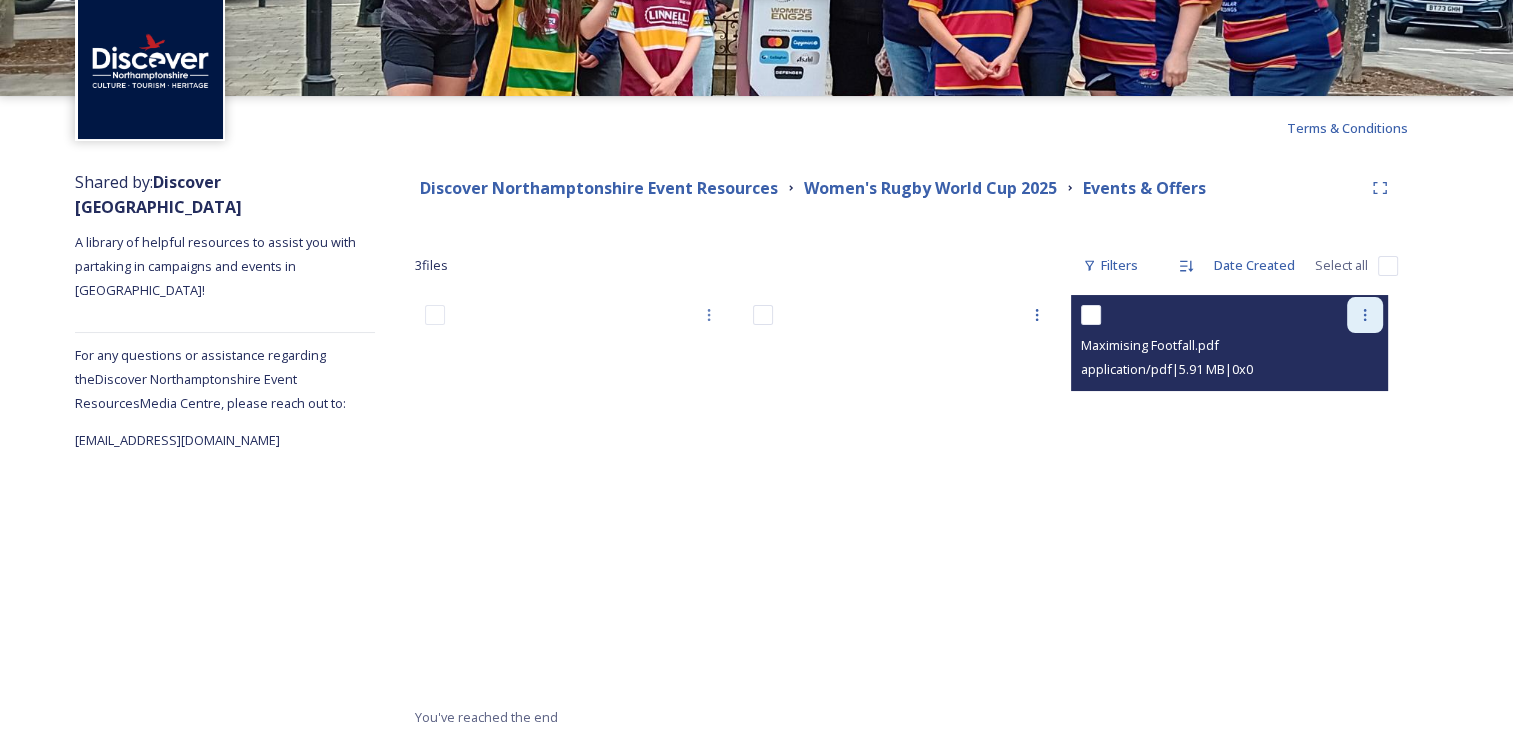 click 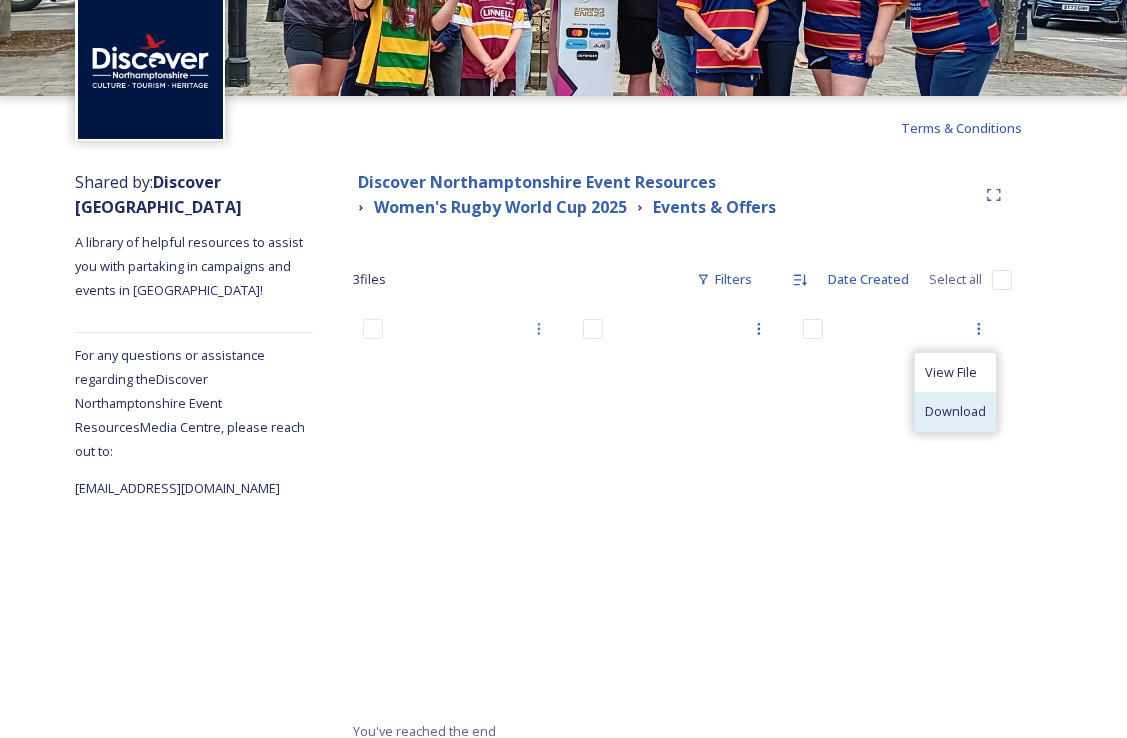click on "Download" 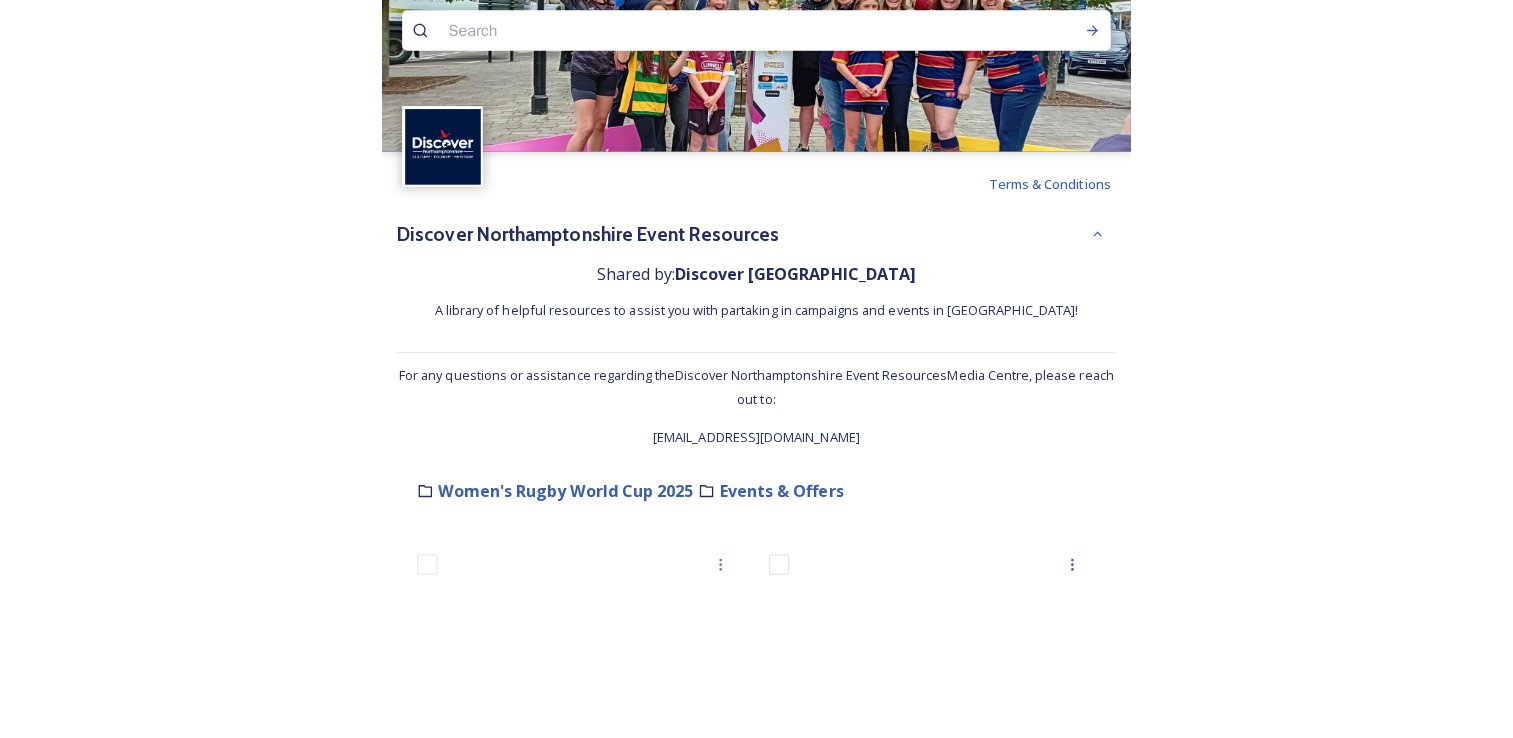 scroll, scrollTop: 0, scrollLeft: 0, axis: both 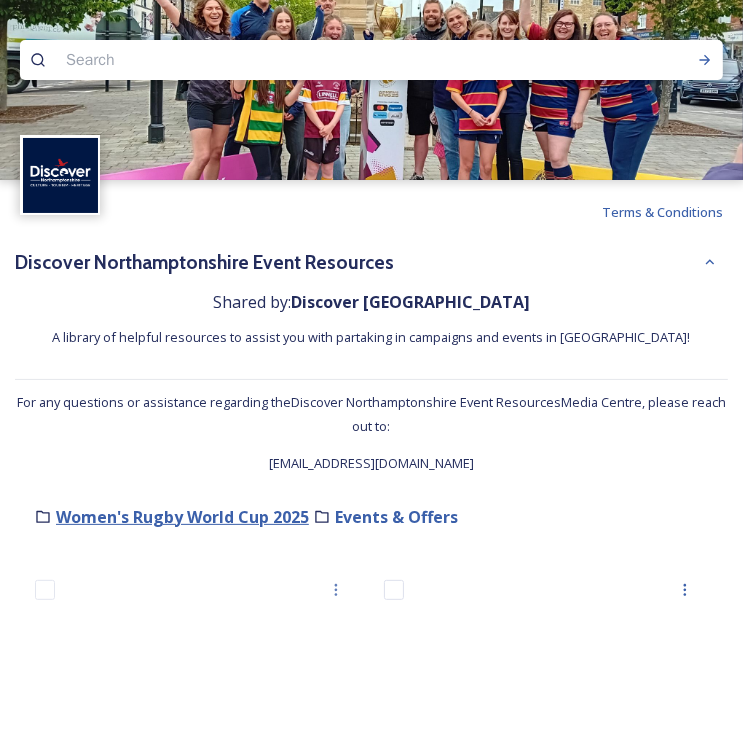 click on "Women's Rugby World Cup 2025" at bounding box center (182, 517) 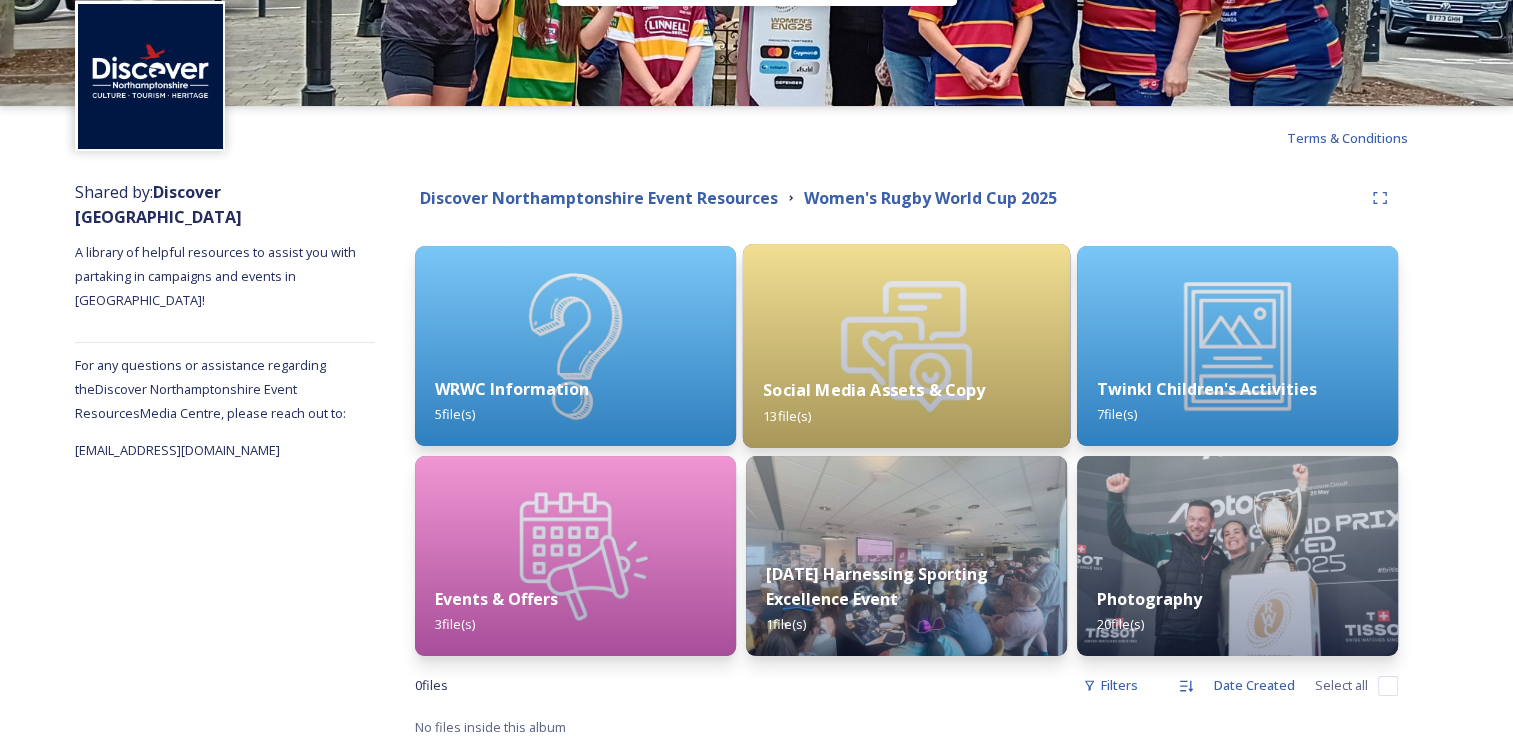 scroll, scrollTop: 84, scrollLeft: 0, axis: vertical 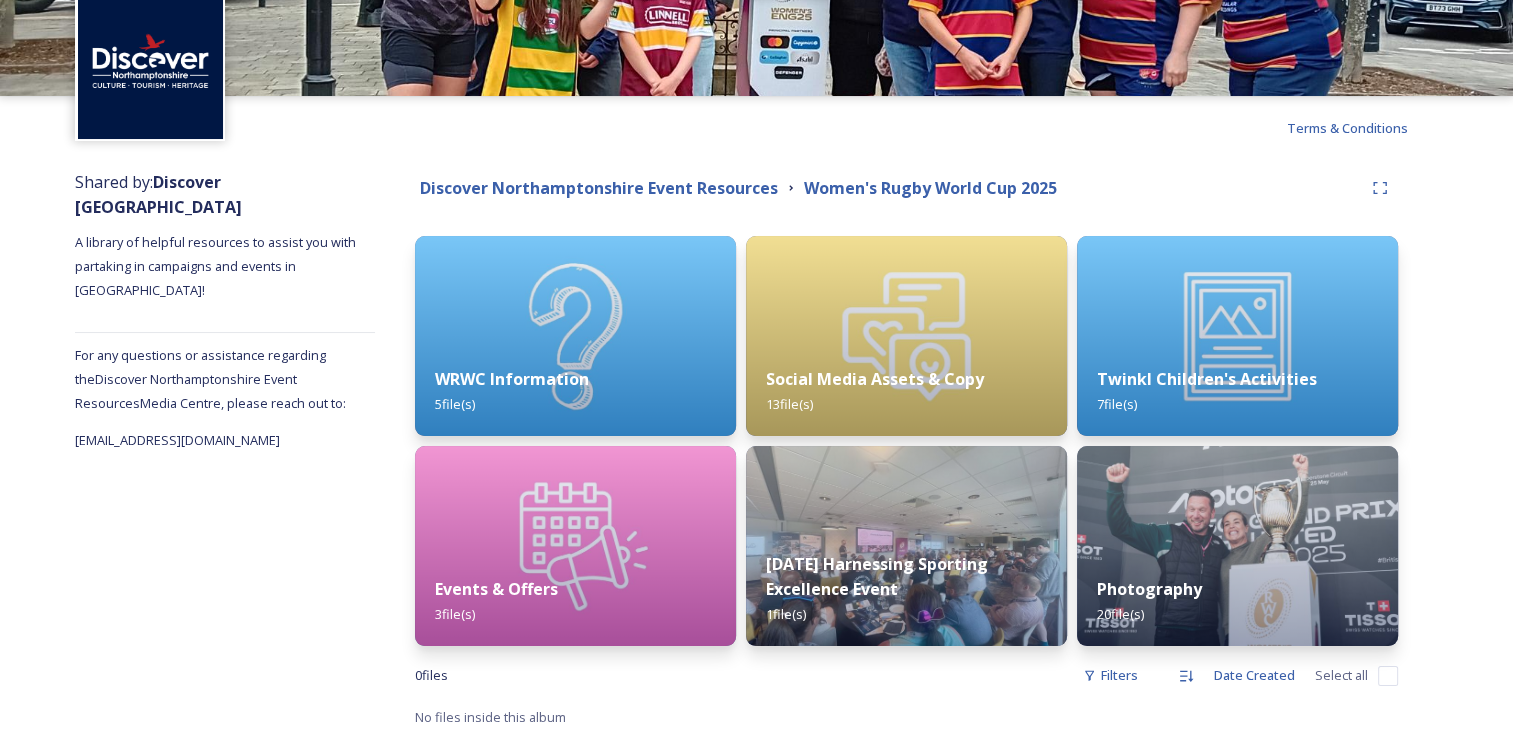 click on "Shared by:  Discover Northamptonshire A library of helpful resources to assist you with partaking in campaigns and events in [GEOGRAPHIC_DATA]! For any questions or assistance regarding the  Discover Northamptonshire Event Resources  Media Centre, please reach out to: [EMAIL_ADDRESS][DOMAIN_NAME]" at bounding box center (225, 449) 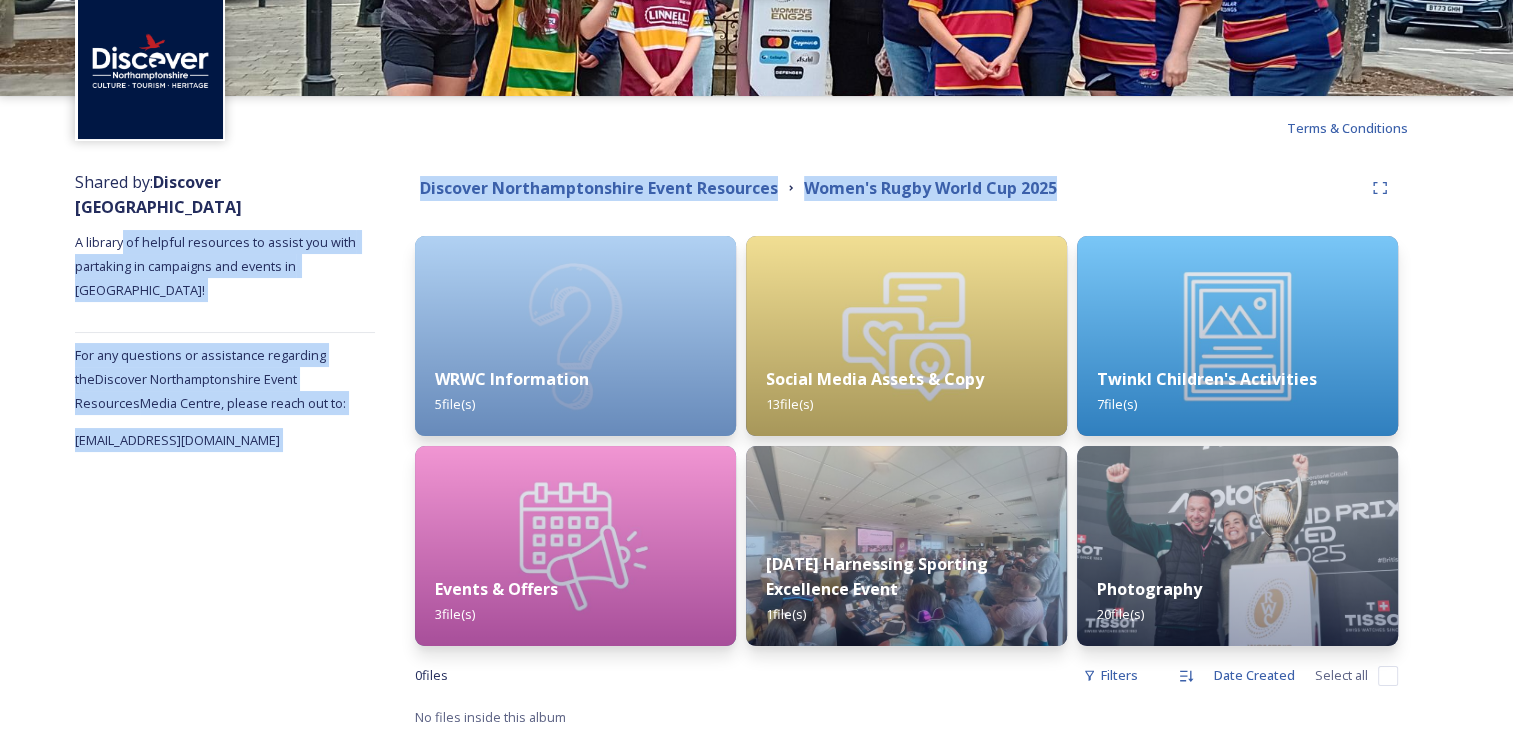drag, startPoint x: 387, startPoint y: 265, endPoint x: 121, endPoint y: 249, distance: 266.48077 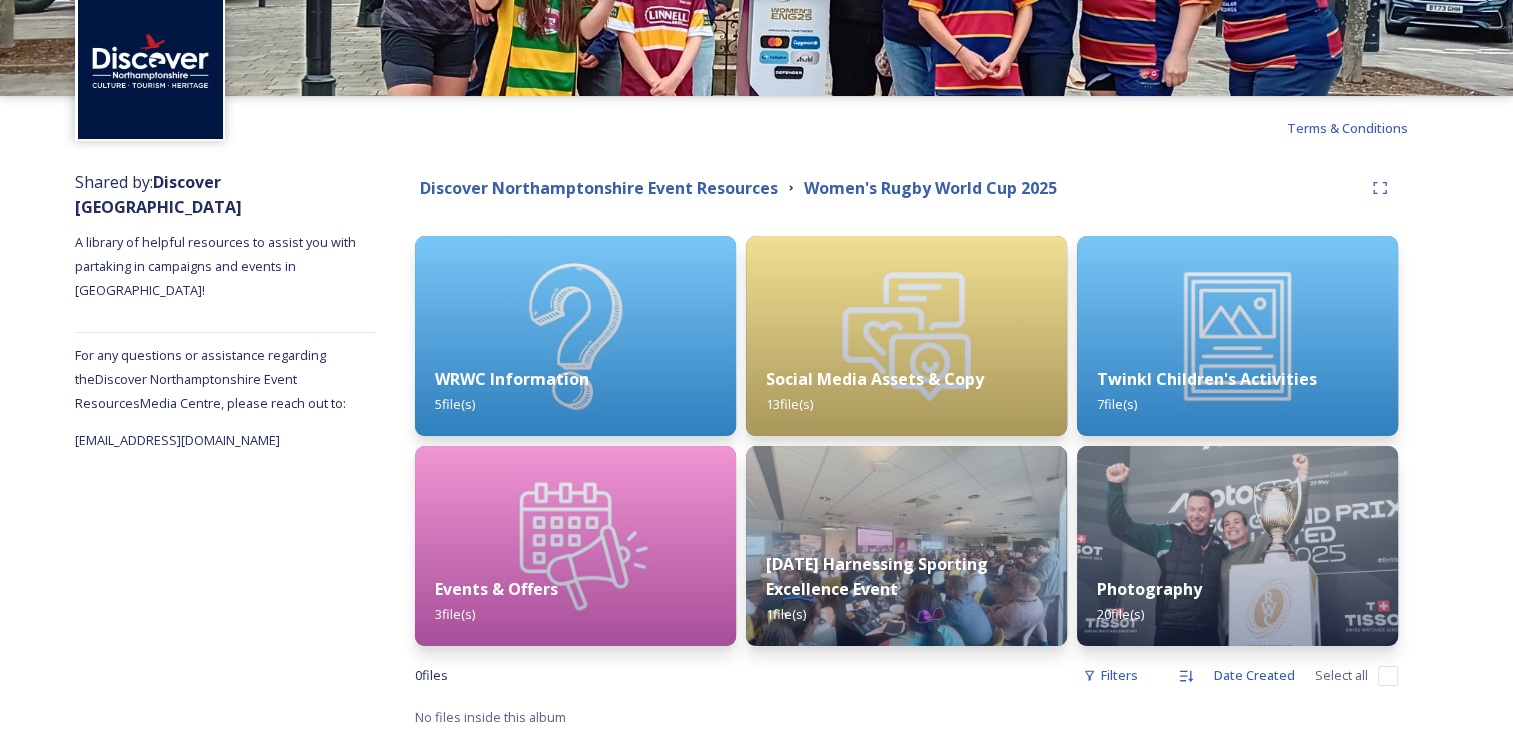 click on "A library of helpful resources to assist you with partaking in campaigns and events in [GEOGRAPHIC_DATA]!" at bounding box center (217, 266) 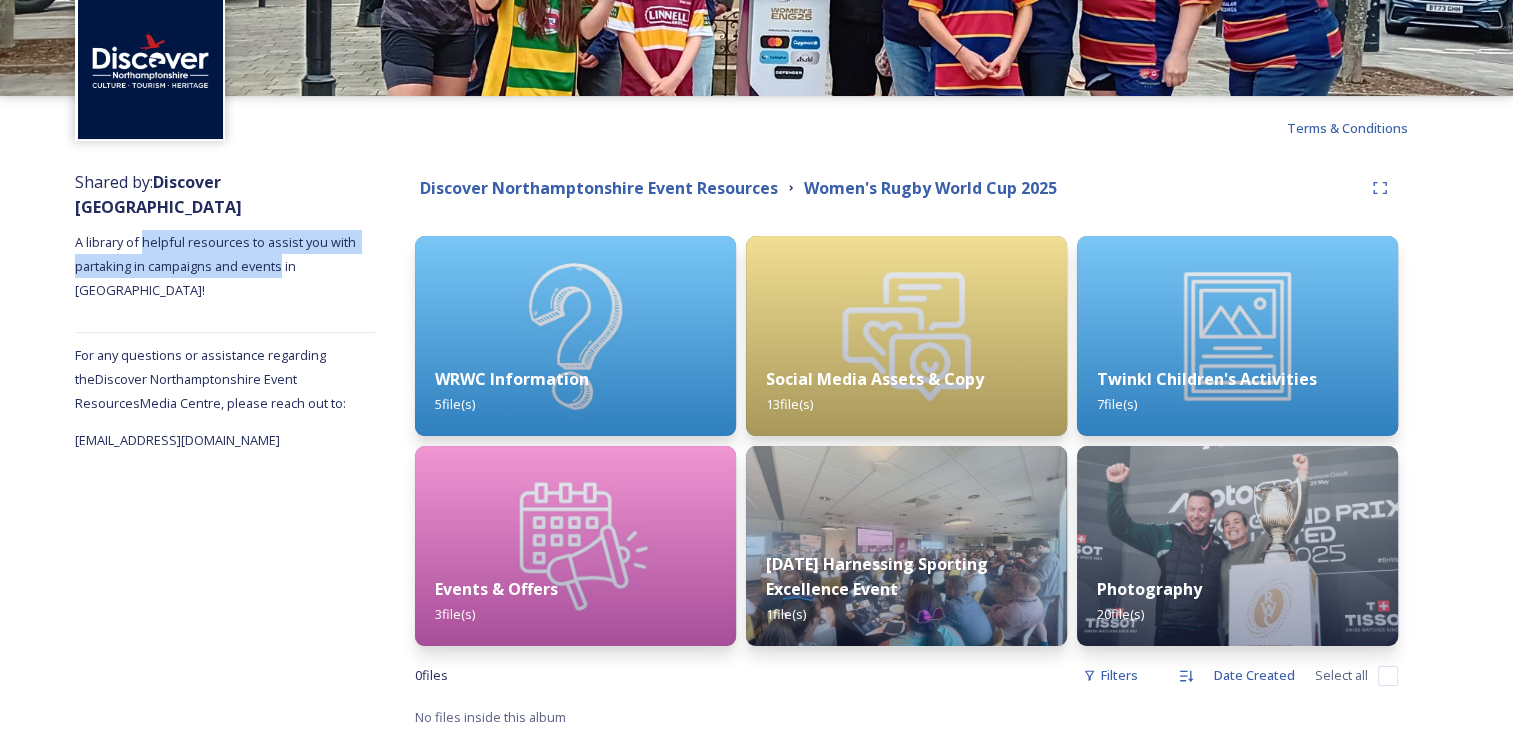 drag, startPoint x: 145, startPoint y: 239, endPoint x: 283, endPoint y: 254, distance: 138.81282 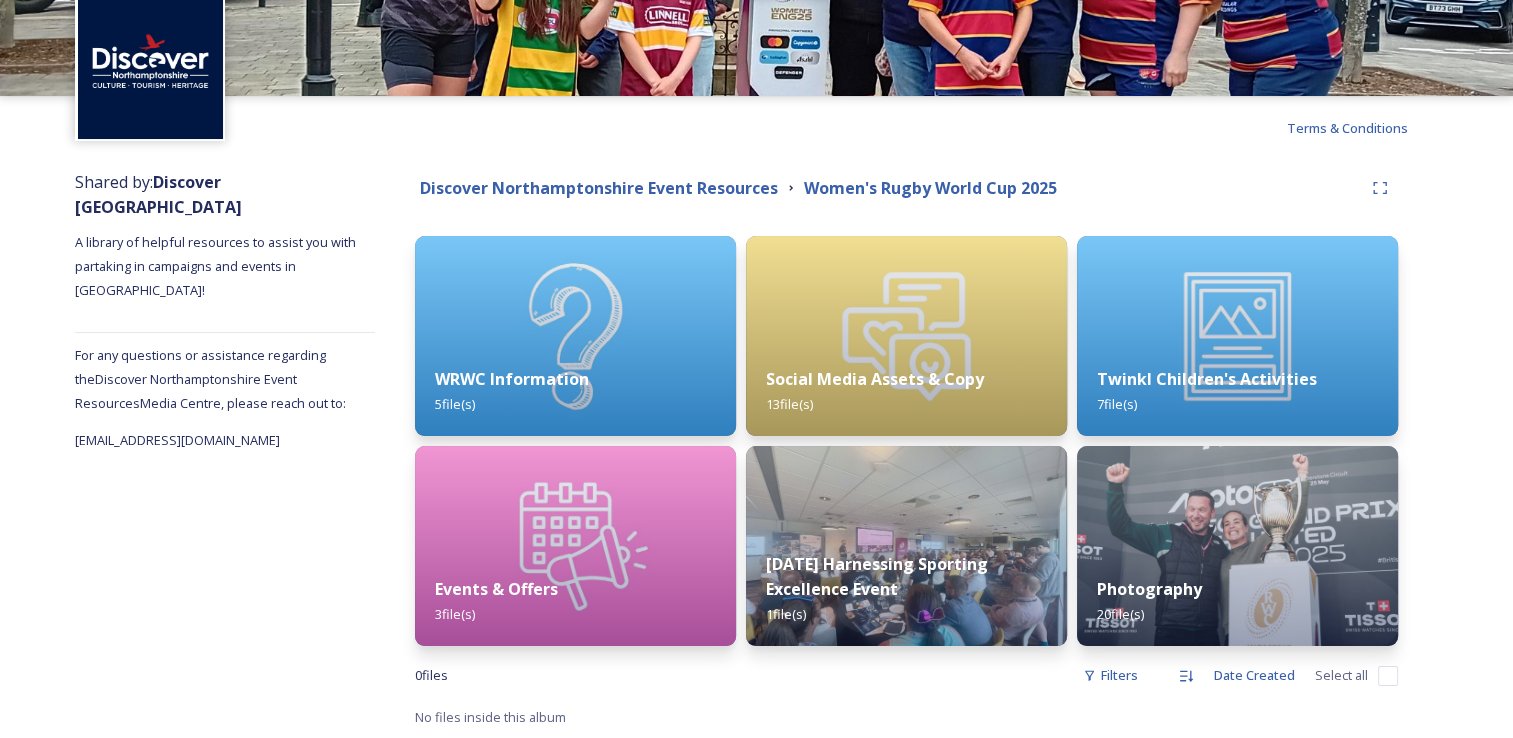 drag, startPoint x: 283, startPoint y: 254, endPoint x: 298, endPoint y: 329, distance: 76.48529 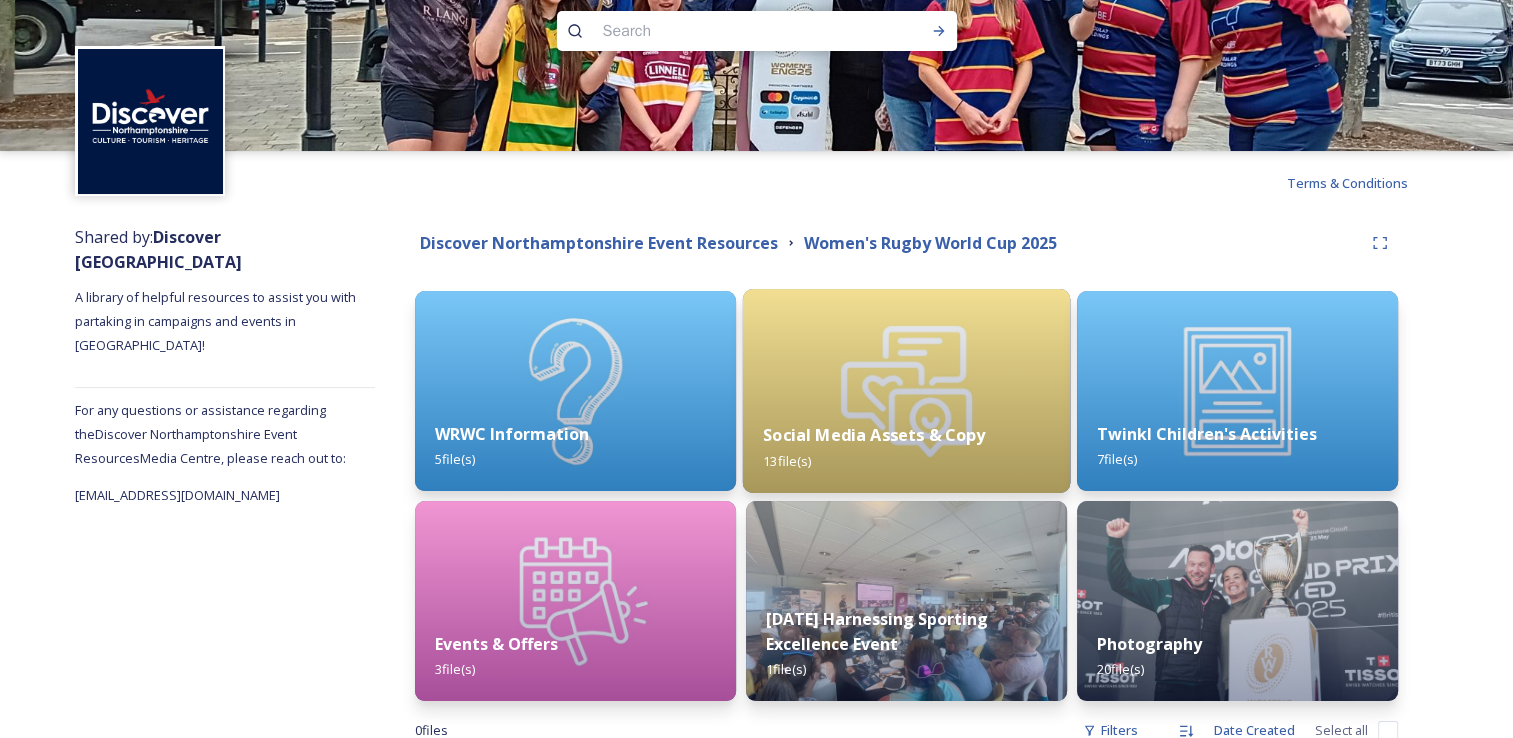 scroll, scrollTop: 0, scrollLeft: 0, axis: both 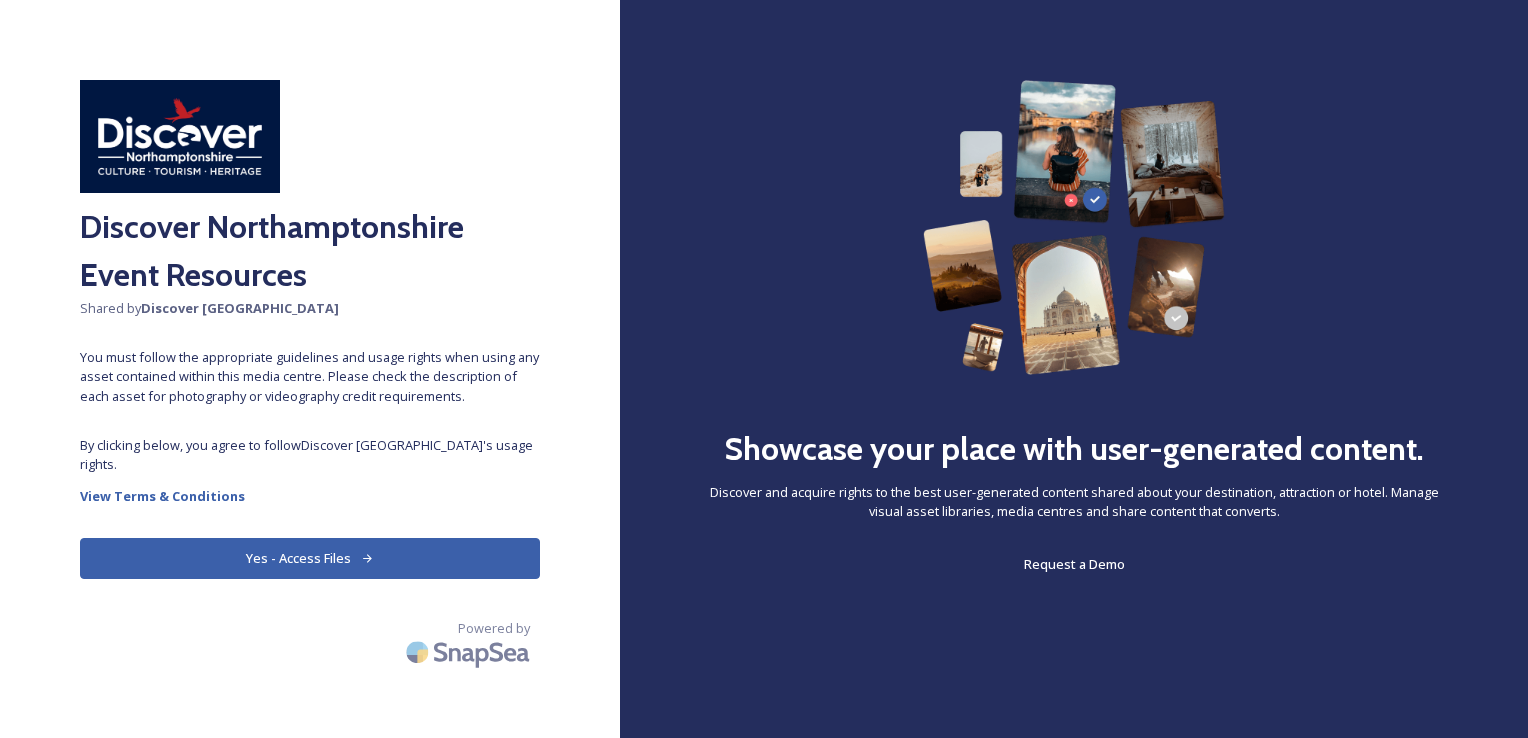 click on "Yes - Access Files" at bounding box center (310, 558) 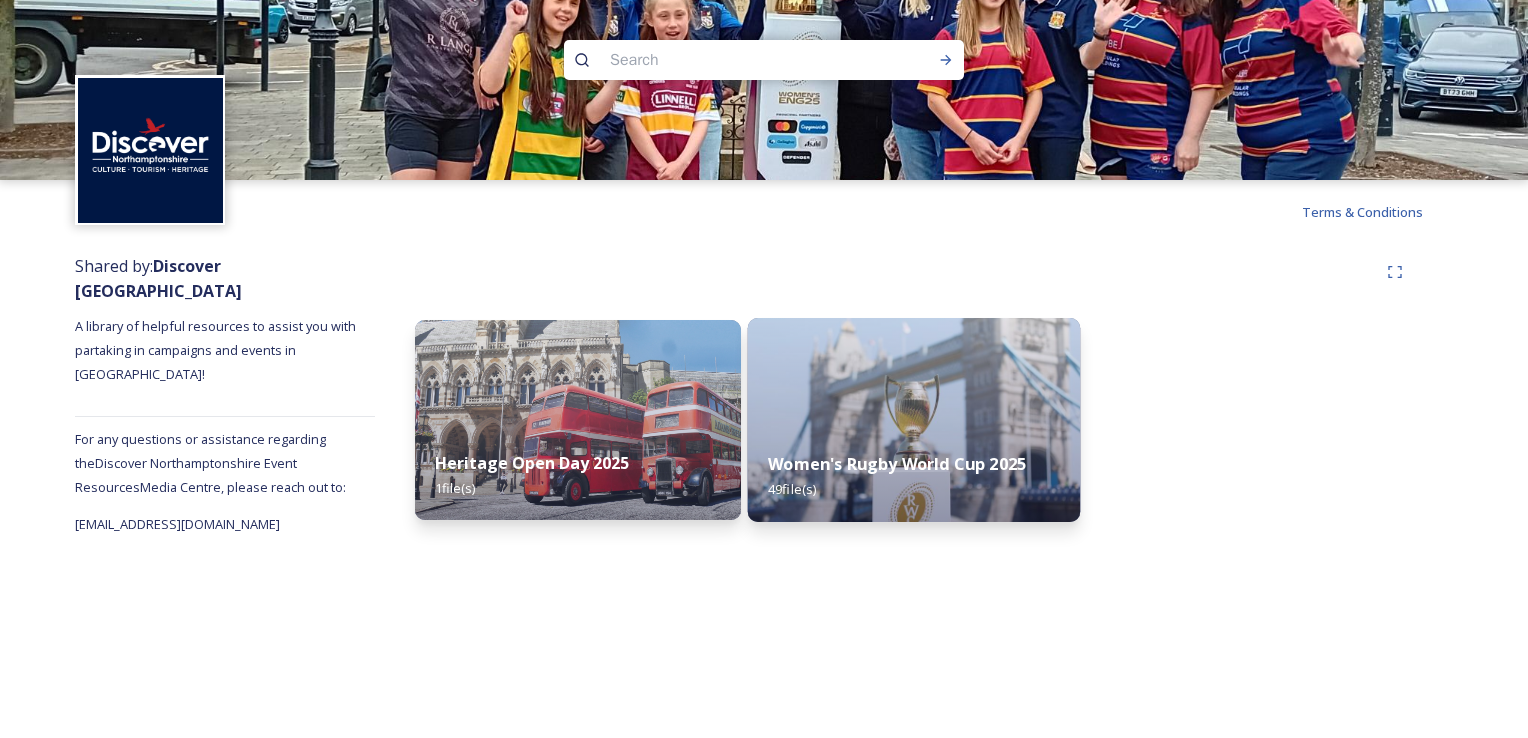 click on "Women's Rugby World Cup 2025 49  file(s)" at bounding box center [914, 476] 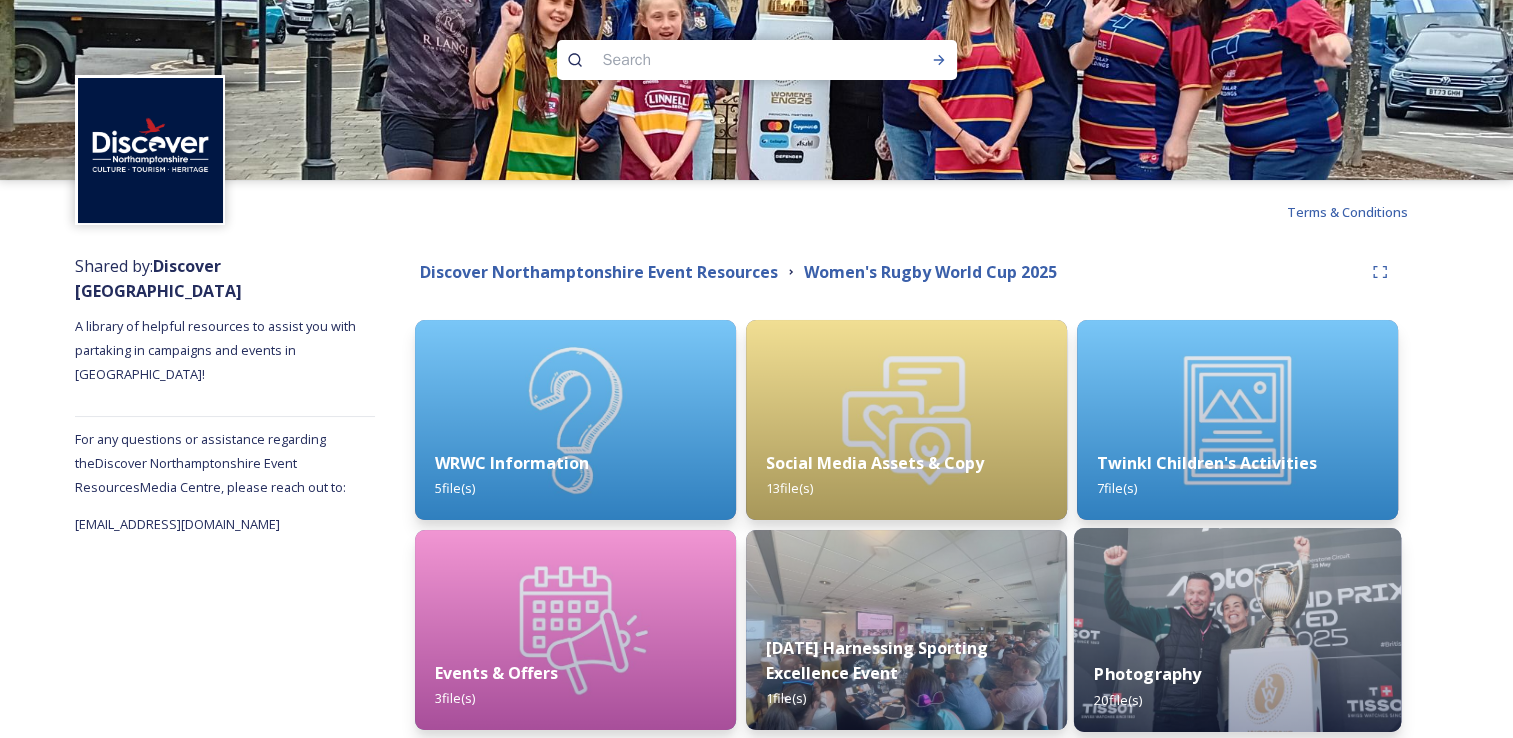 scroll, scrollTop: 84, scrollLeft: 0, axis: vertical 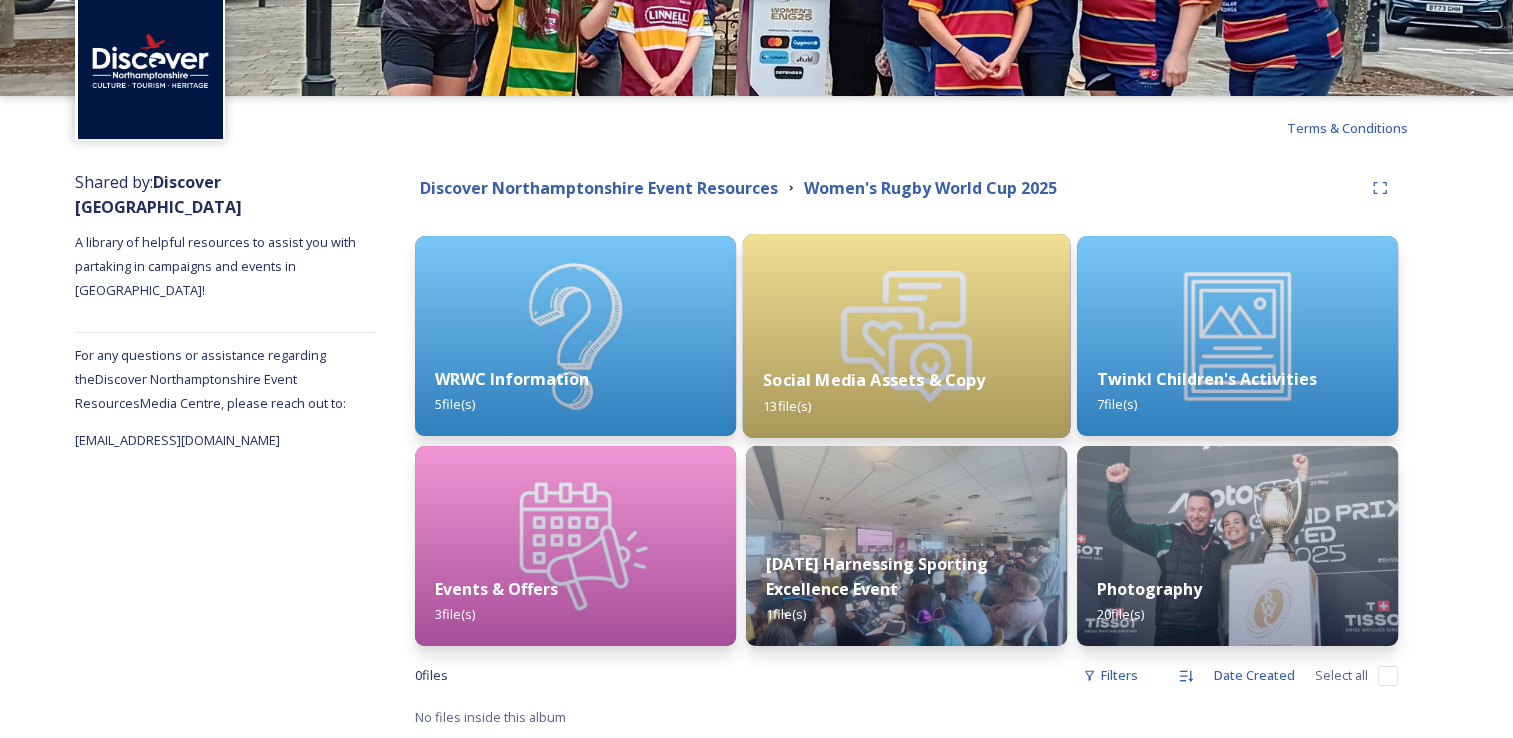 click on "Social Media Assets & Copy 13  file(s)" at bounding box center [906, 392] 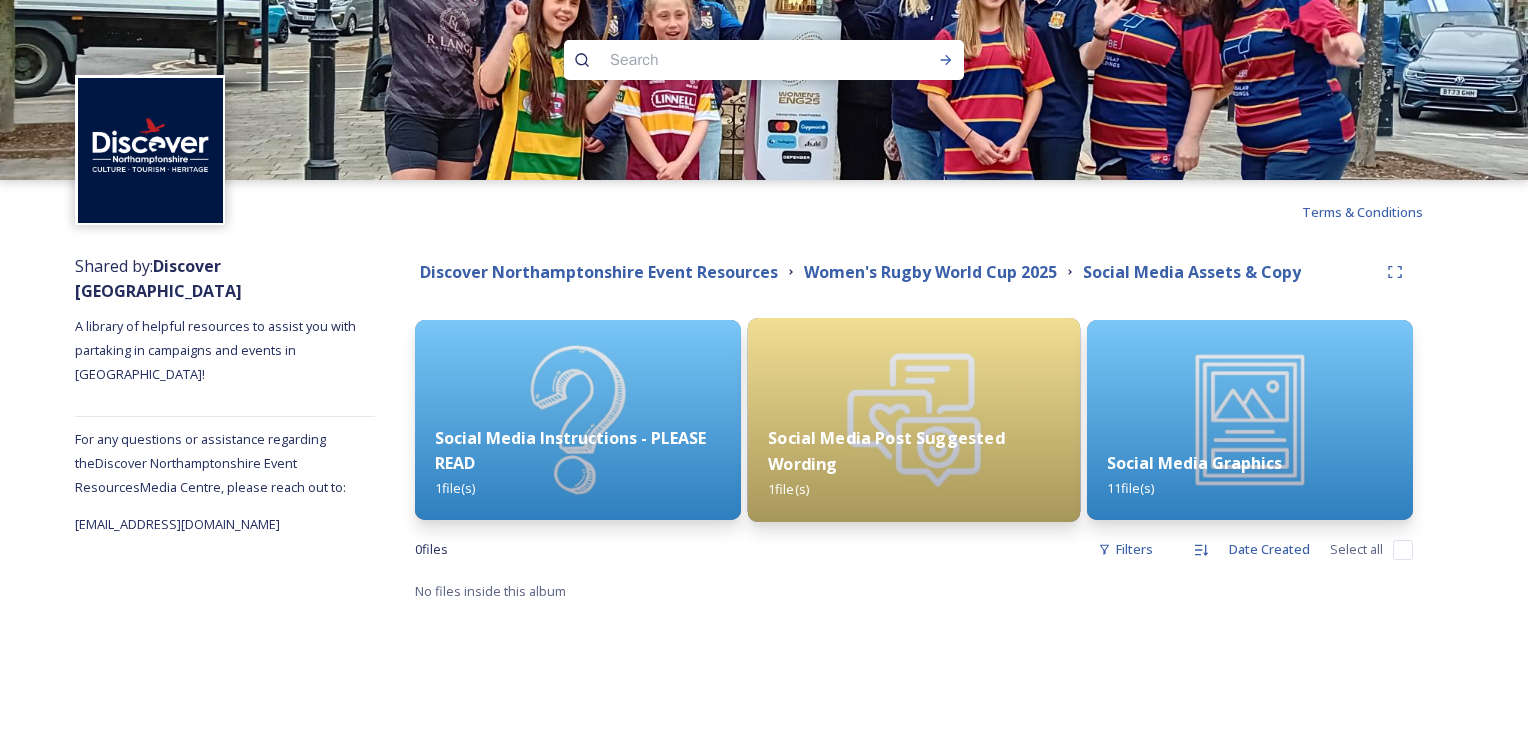 click on "Social Media Post Suggested Wording 1  file(s)" at bounding box center (914, 464) 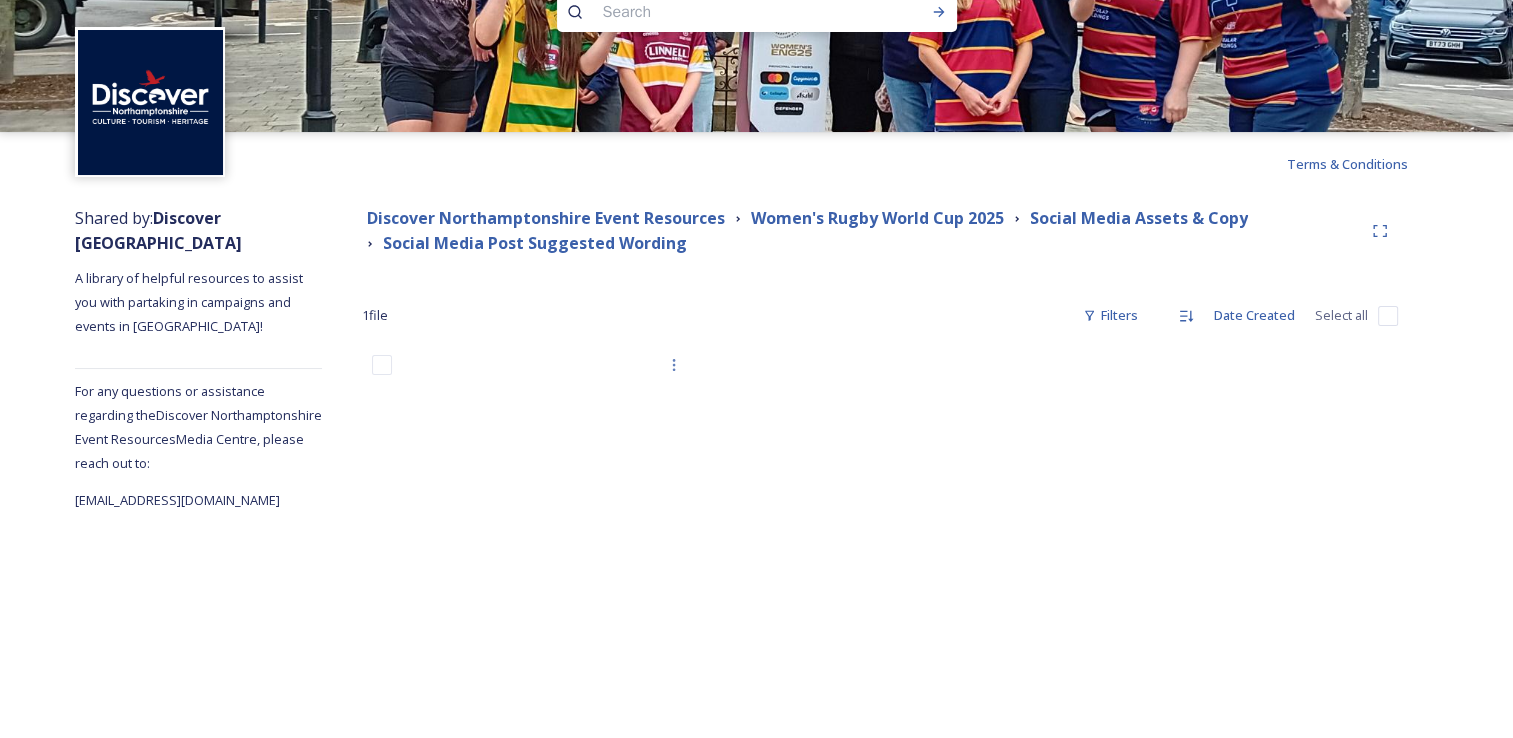 scroll, scrollTop: 0, scrollLeft: 0, axis: both 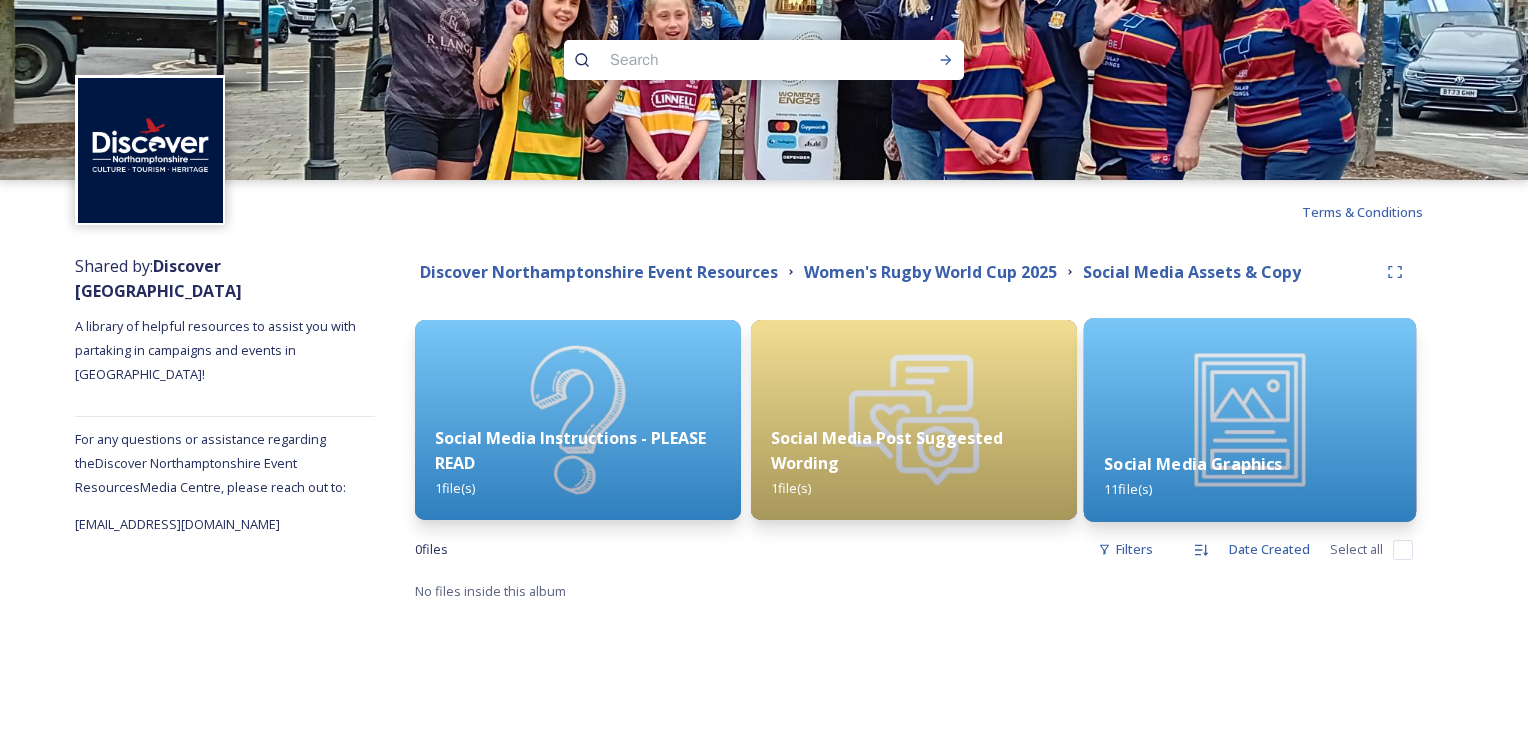click on "Social Media Graphics" at bounding box center [1193, 464] 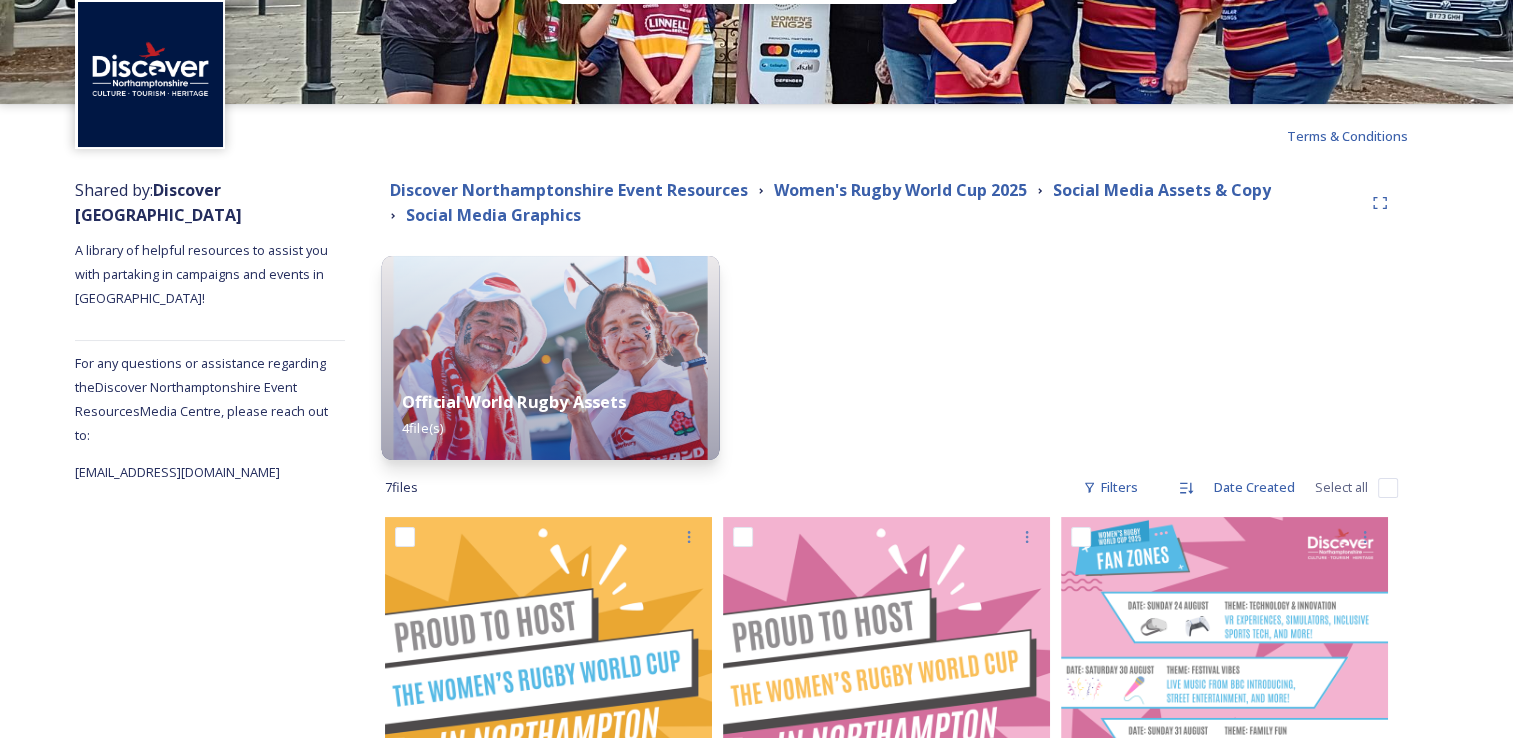 scroll, scrollTop: 200, scrollLeft: 0, axis: vertical 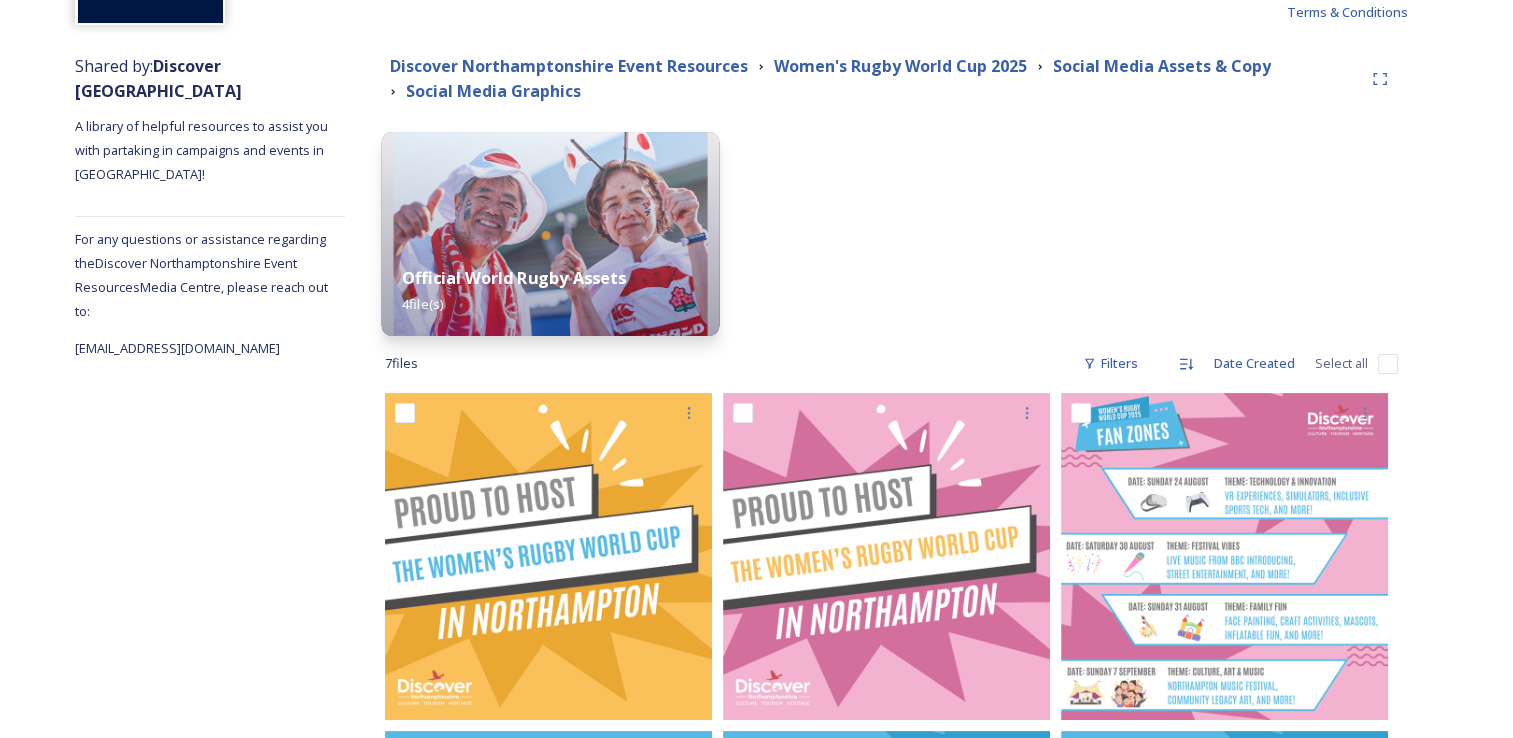 click on "Official World Rugby Assets 4  file(s)" at bounding box center [550, 290] 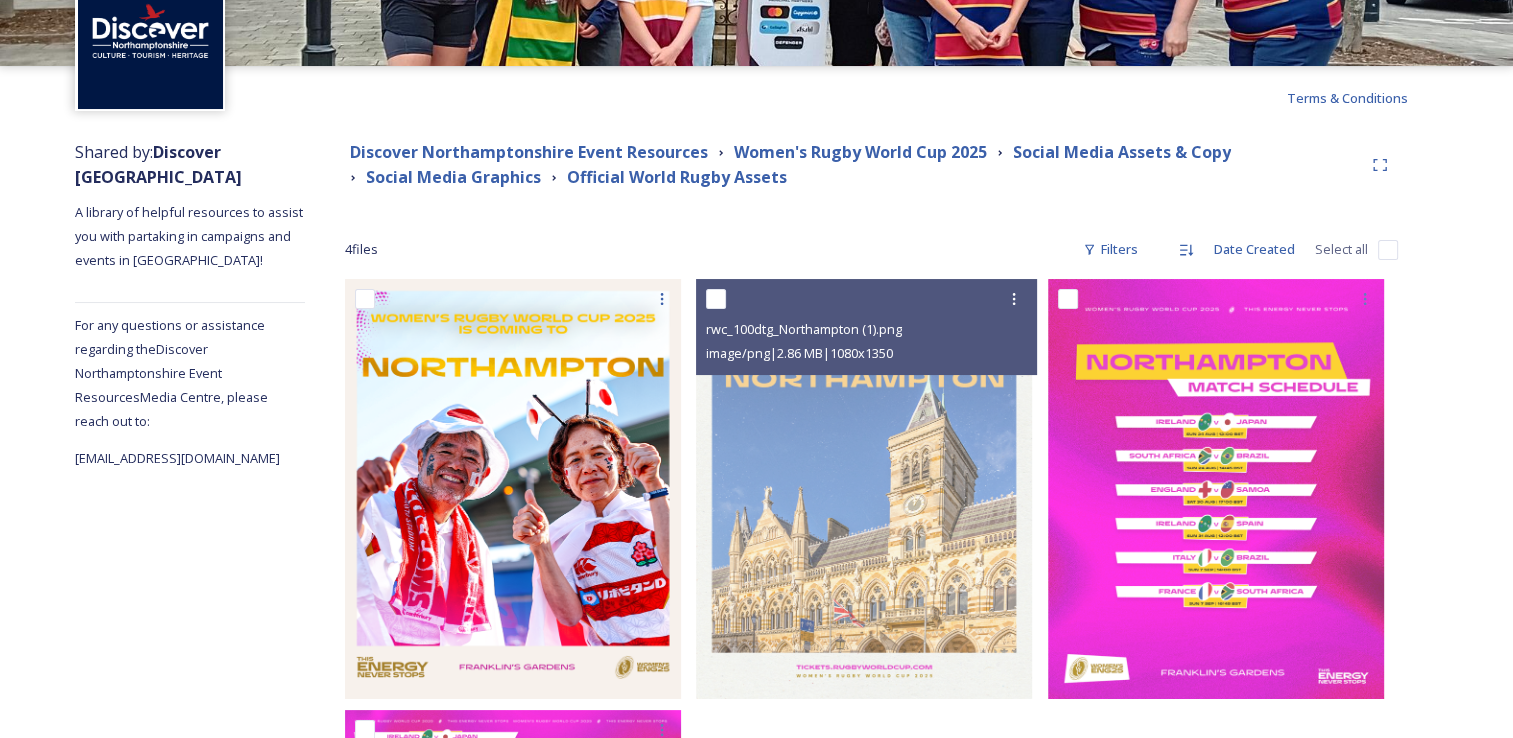 scroll, scrollTop: 200, scrollLeft: 0, axis: vertical 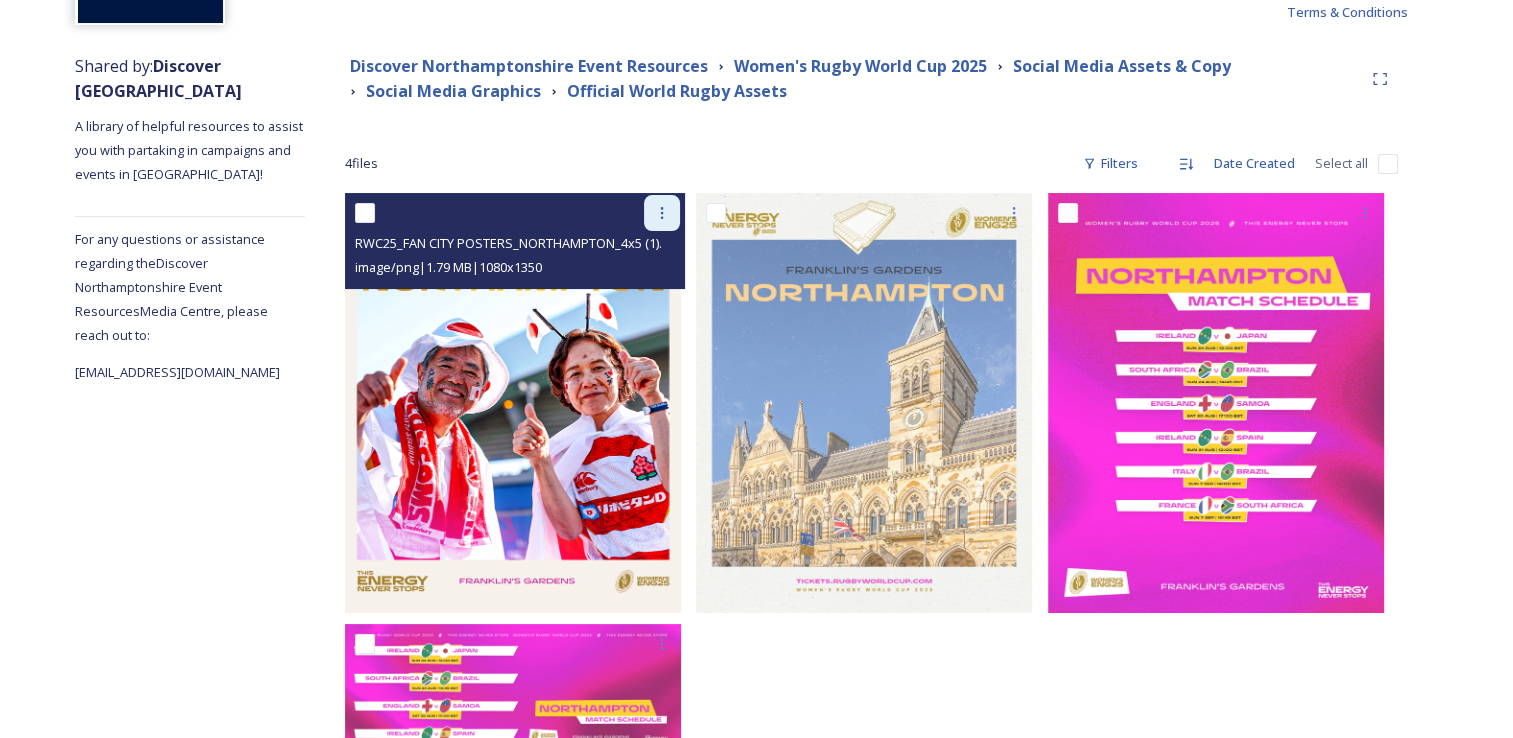 click 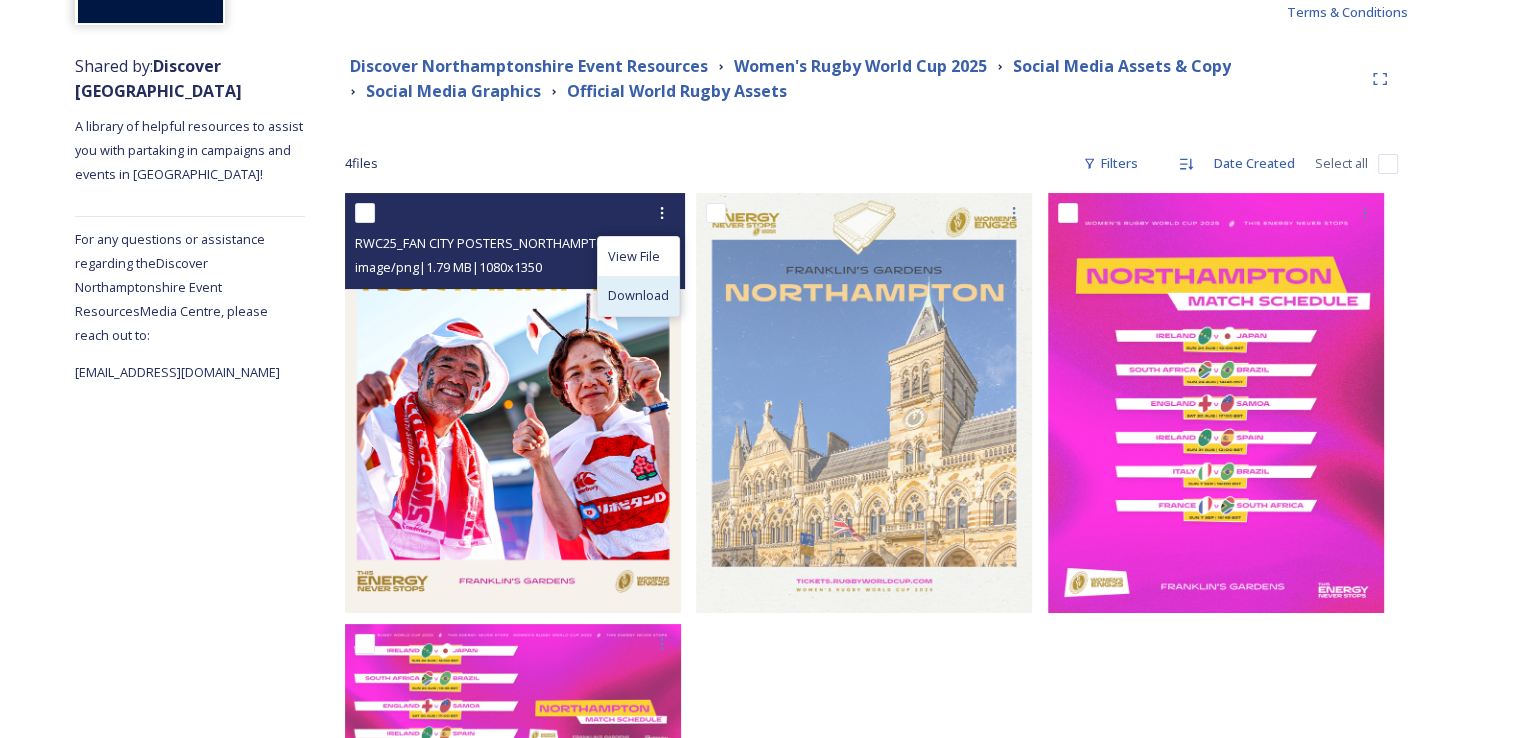 click on "Download" at bounding box center [638, 295] 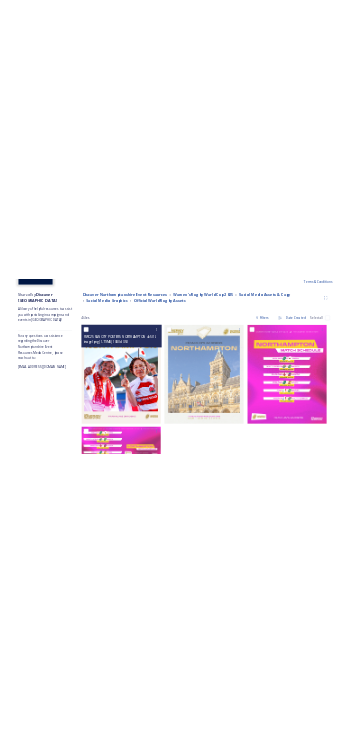 scroll, scrollTop: 109, scrollLeft: 0, axis: vertical 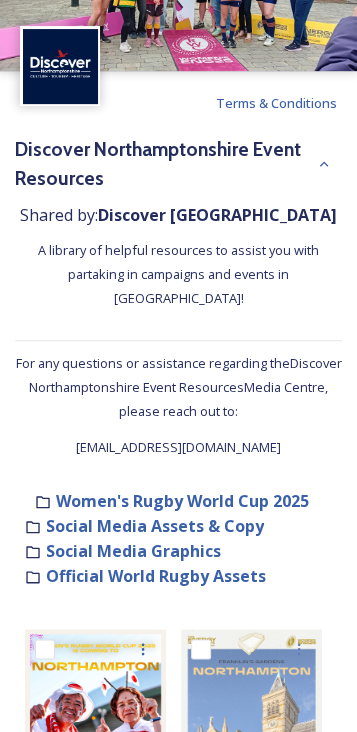 click on "Shared by:  Discover Northamptonshire A library of helpful resources to assist you with partaking in campaigns and events in [GEOGRAPHIC_DATA]! For any questions or assistance regarding the  Discover Northamptonshire Event Resources  Media Centre, please reach out to: [EMAIL_ADDRESS][DOMAIN_NAME]" at bounding box center [178, 336] 